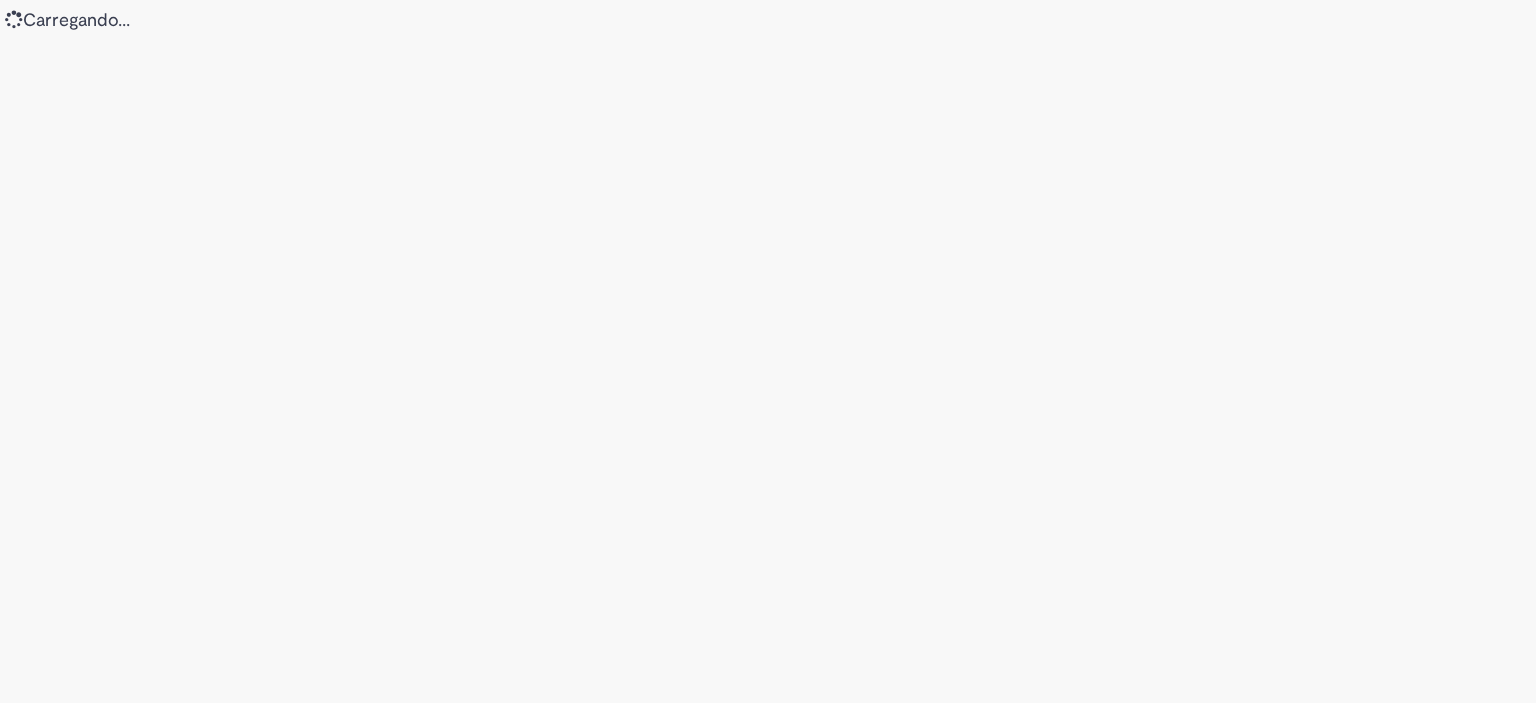 scroll, scrollTop: 0, scrollLeft: 0, axis: both 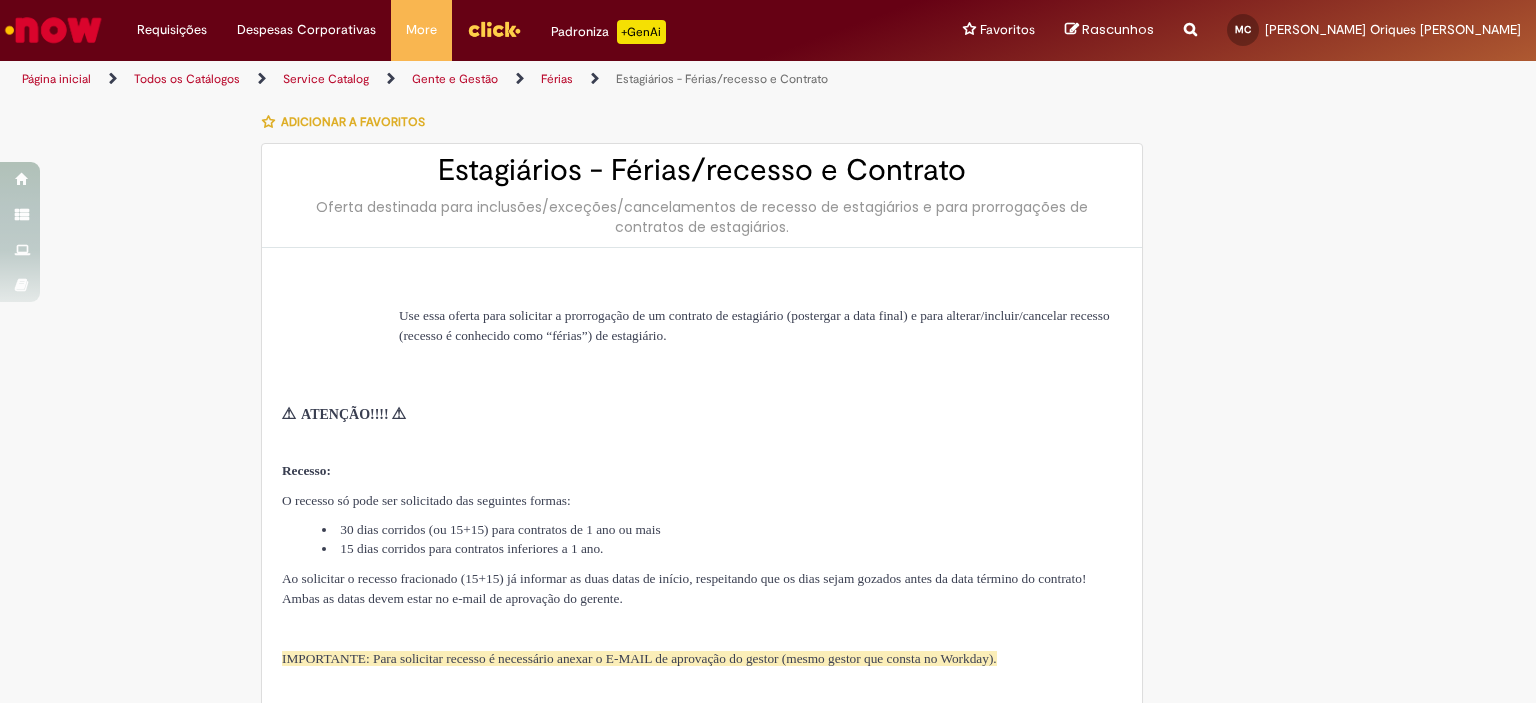 type on "********" 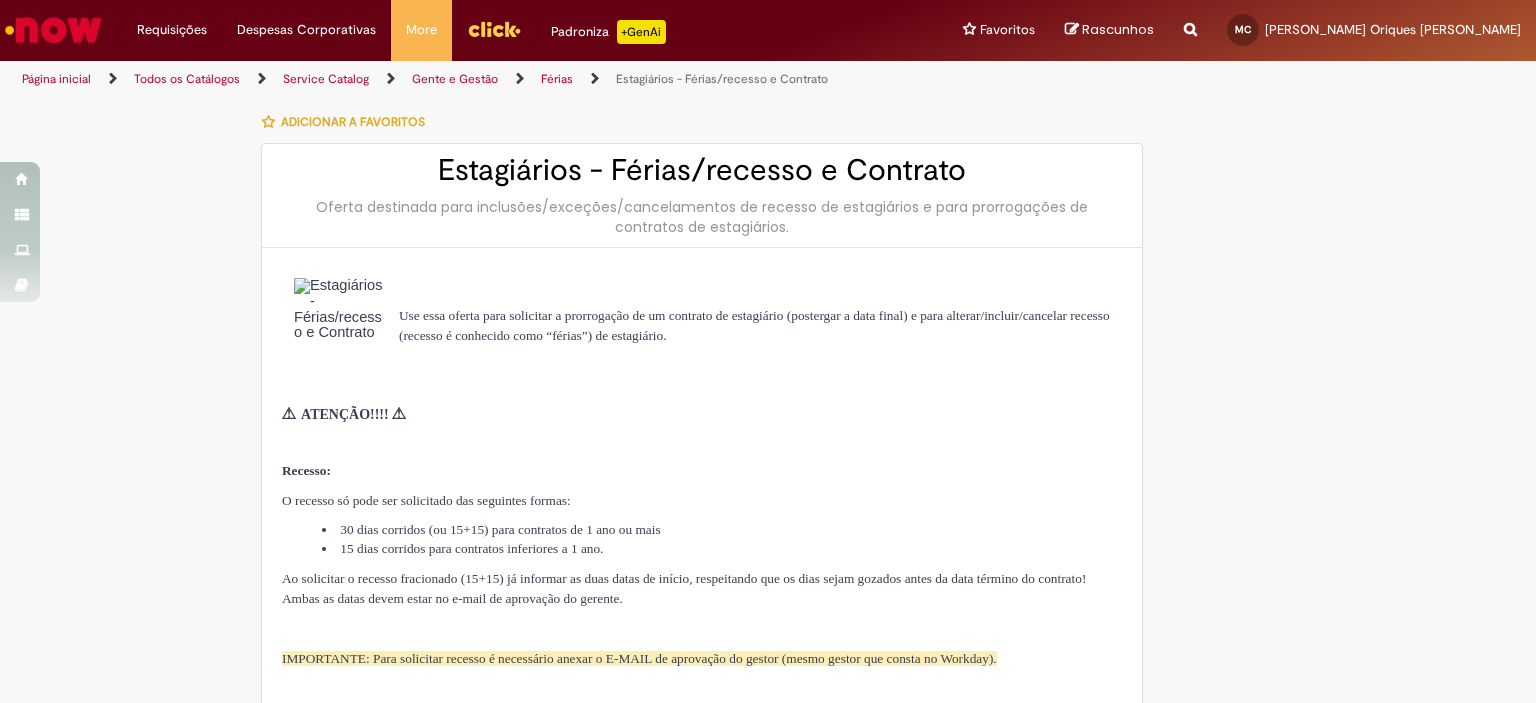 type on "**********" 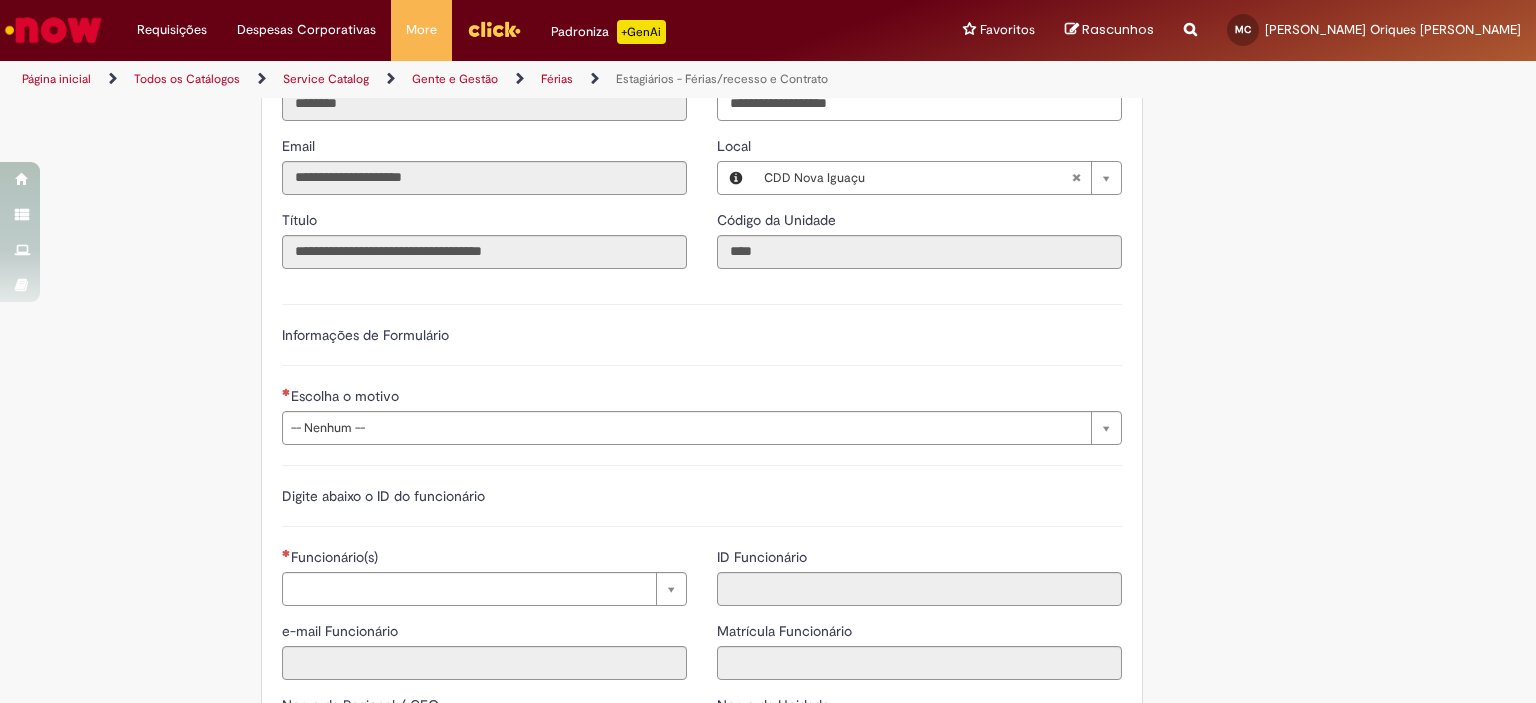 scroll, scrollTop: 900, scrollLeft: 0, axis: vertical 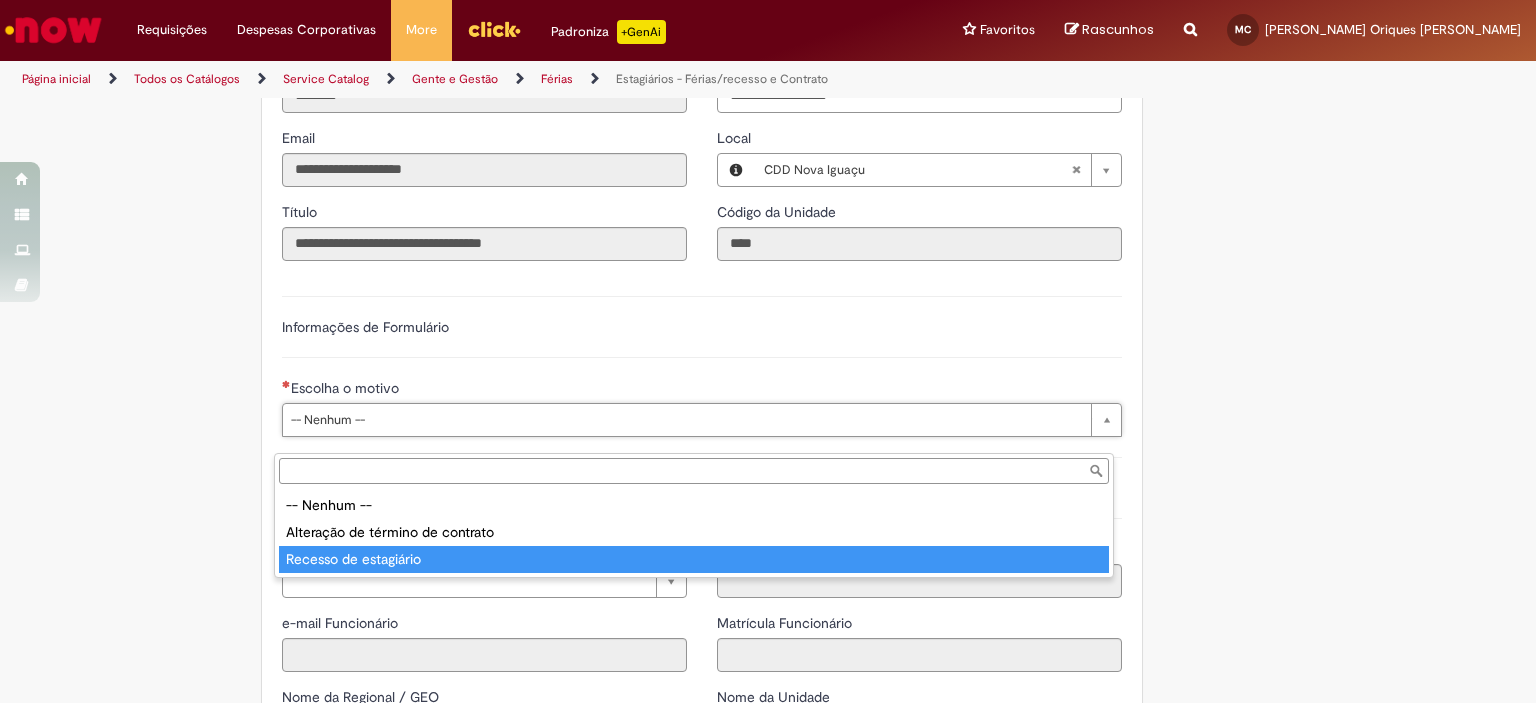 type on "**********" 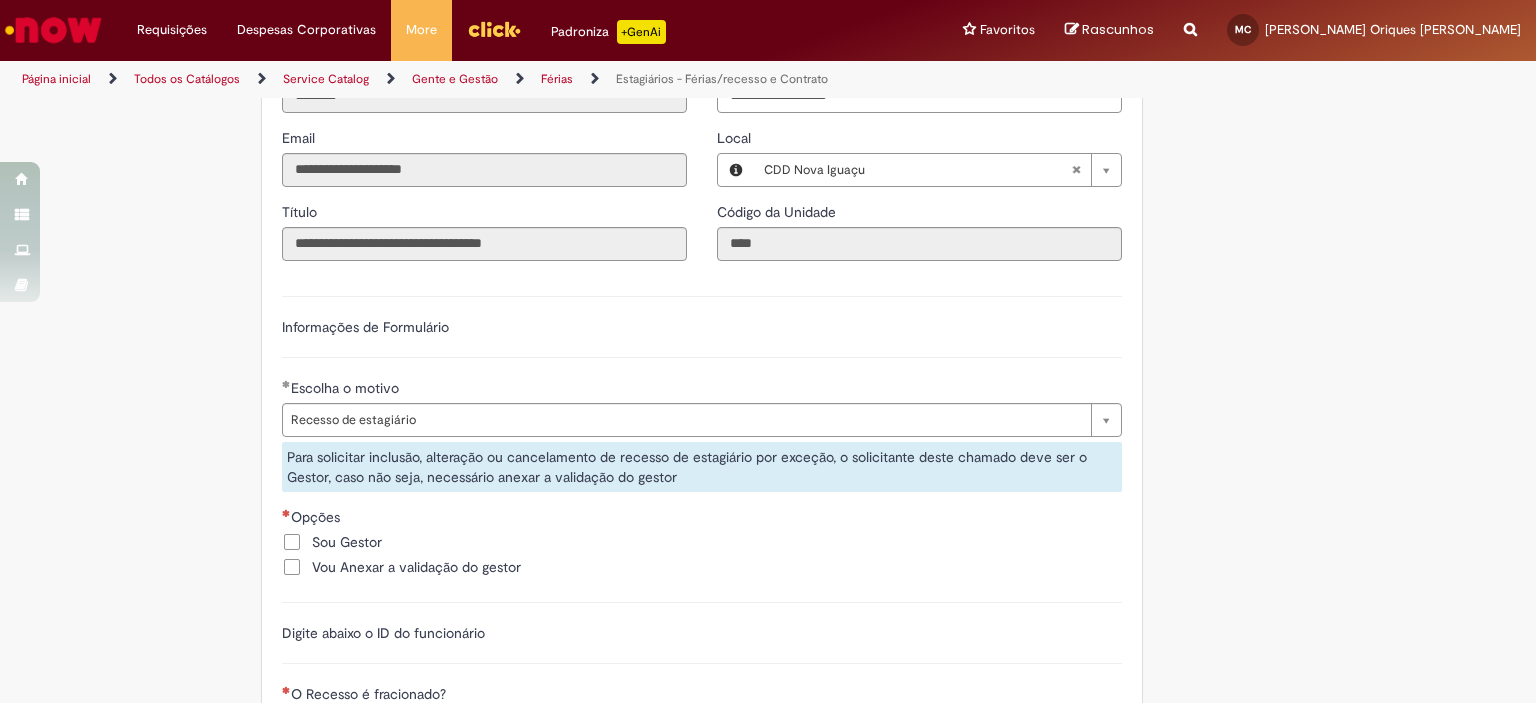 click on "Vou Anexar a validação do gestor" at bounding box center (416, 567) 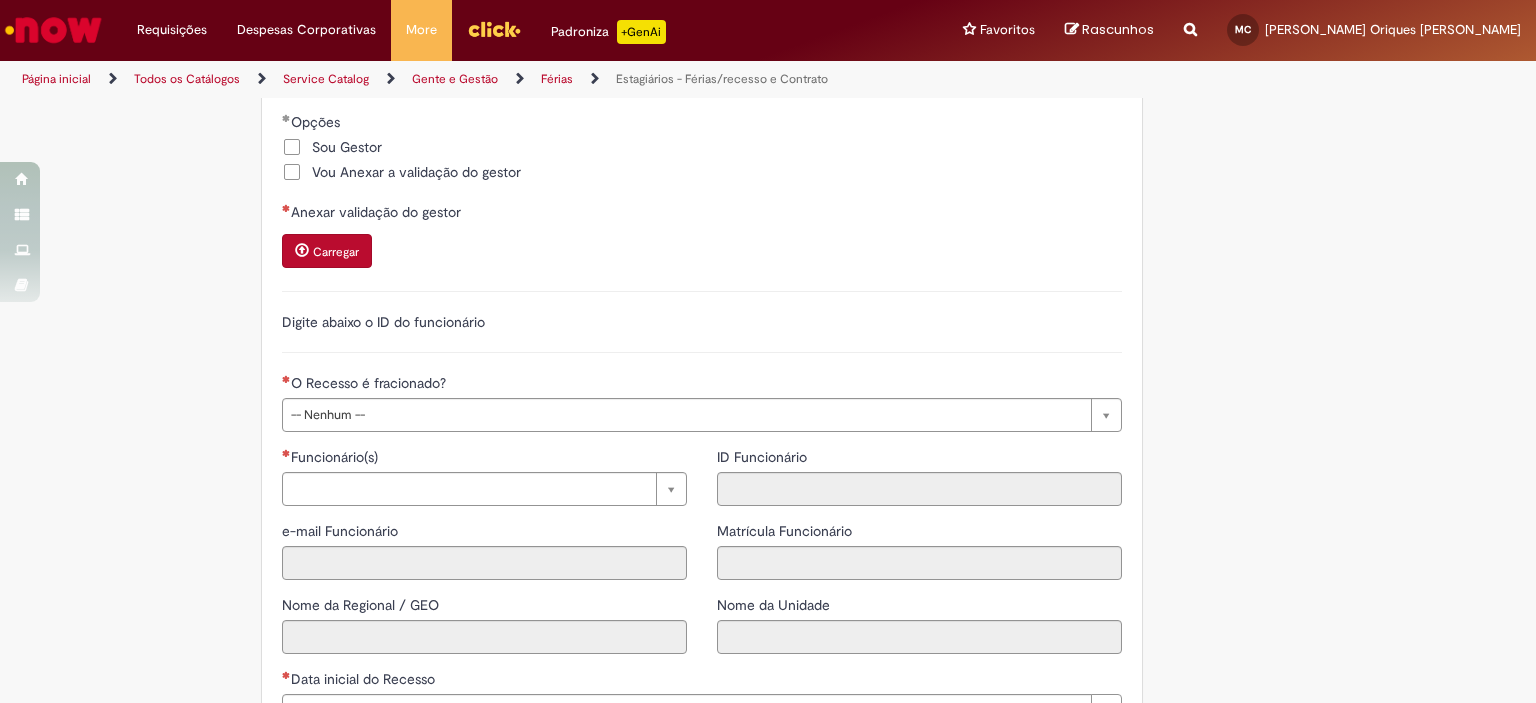 scroll, scrollTop: 1300, scrollLeft: 0, axis: vertical 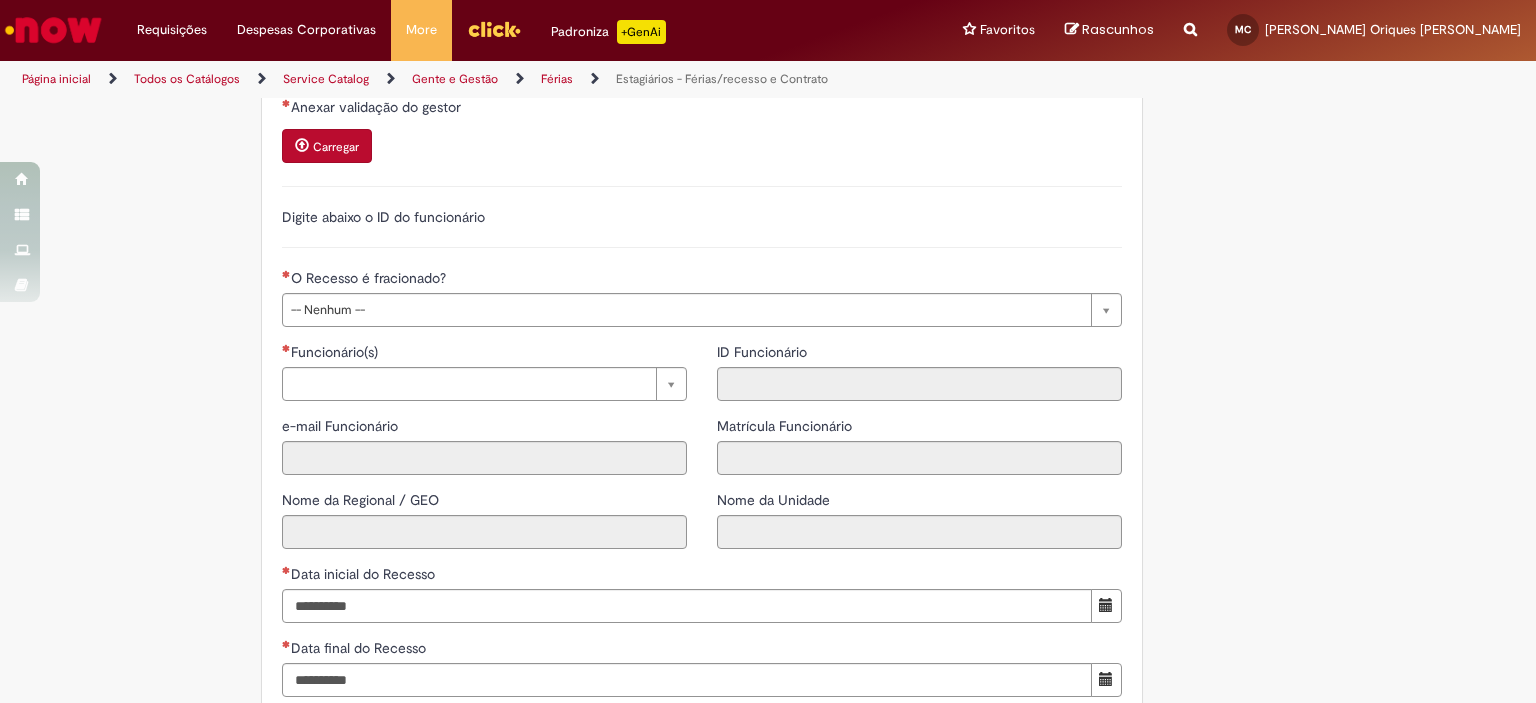 click on "Digite abaixo o ID do funcionário" at bounding box center (702, 227) 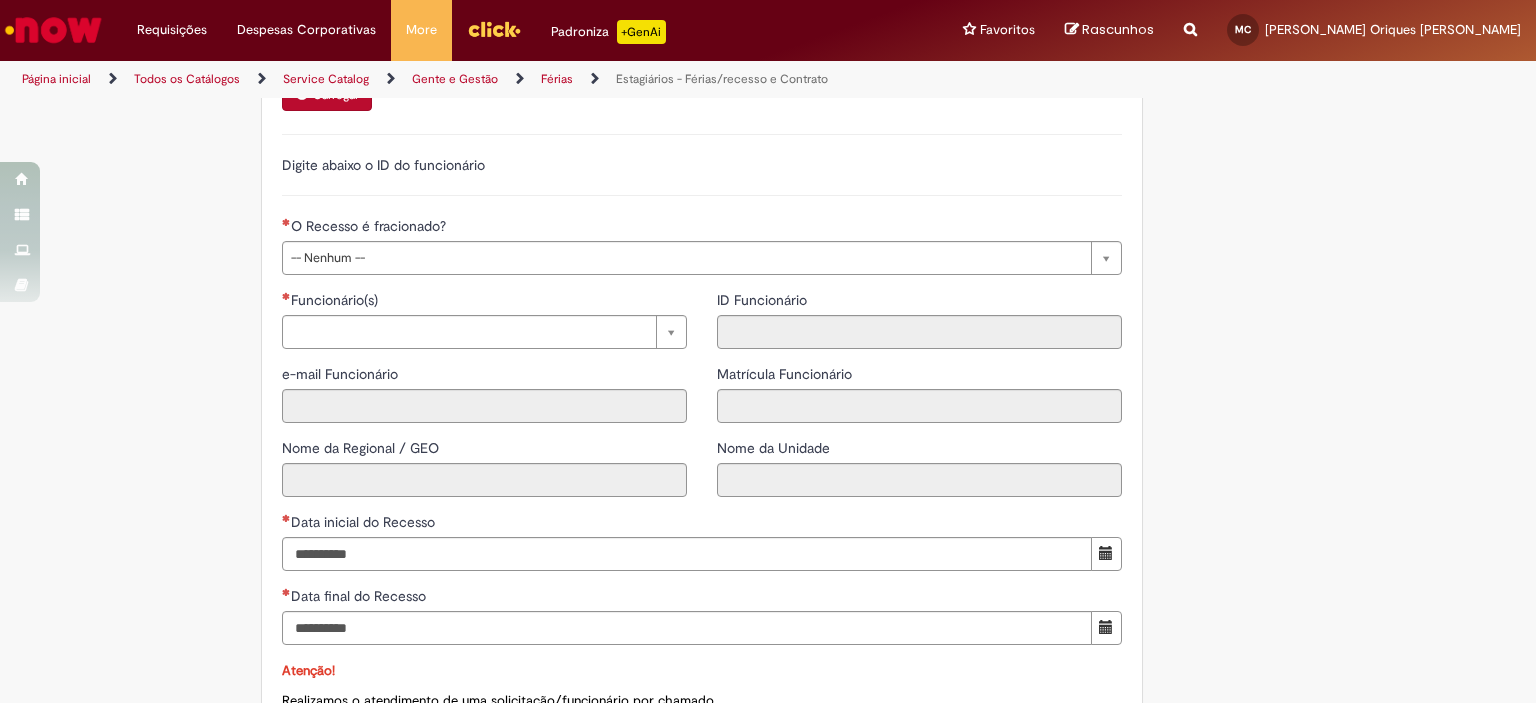 scroll, scrollTop: 1500, scrollLeft: 0, axis: vertical 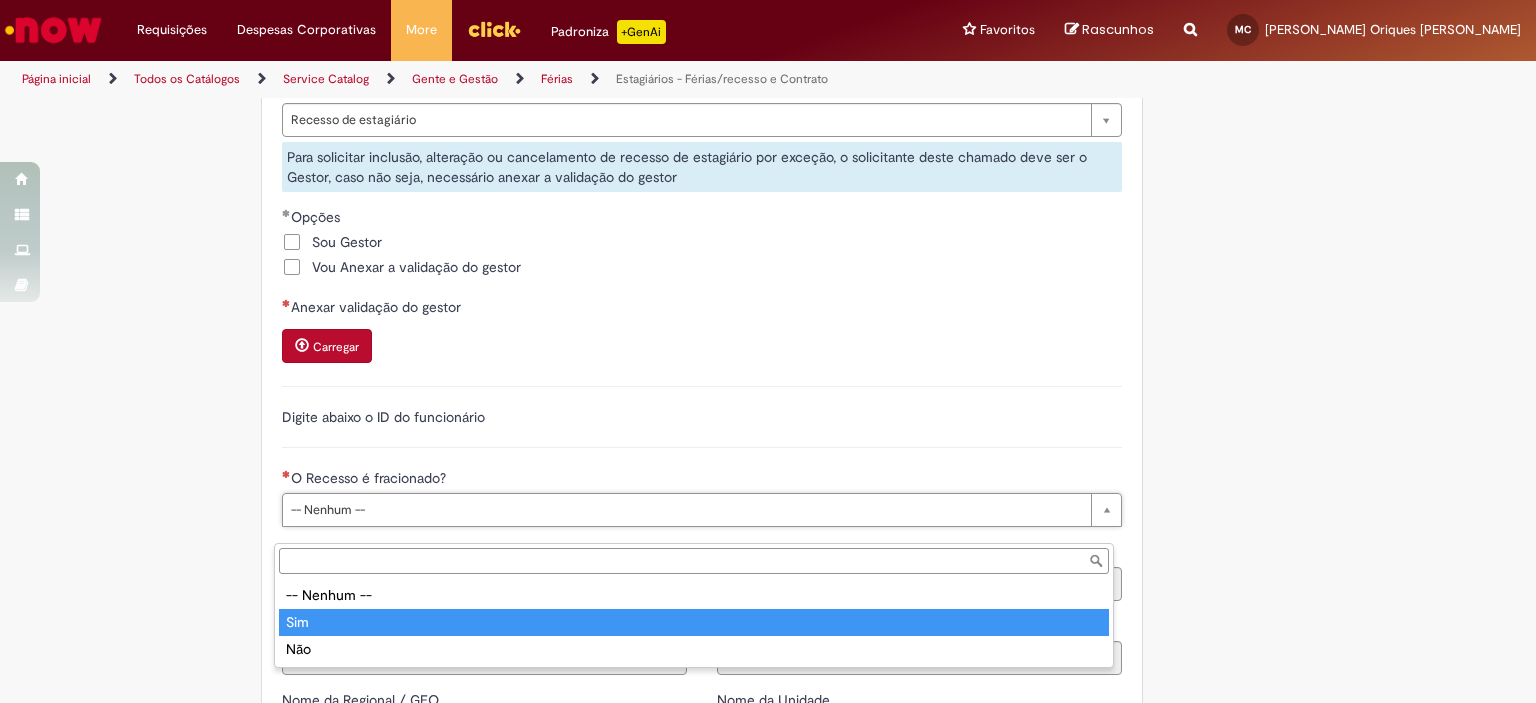 type on "***" 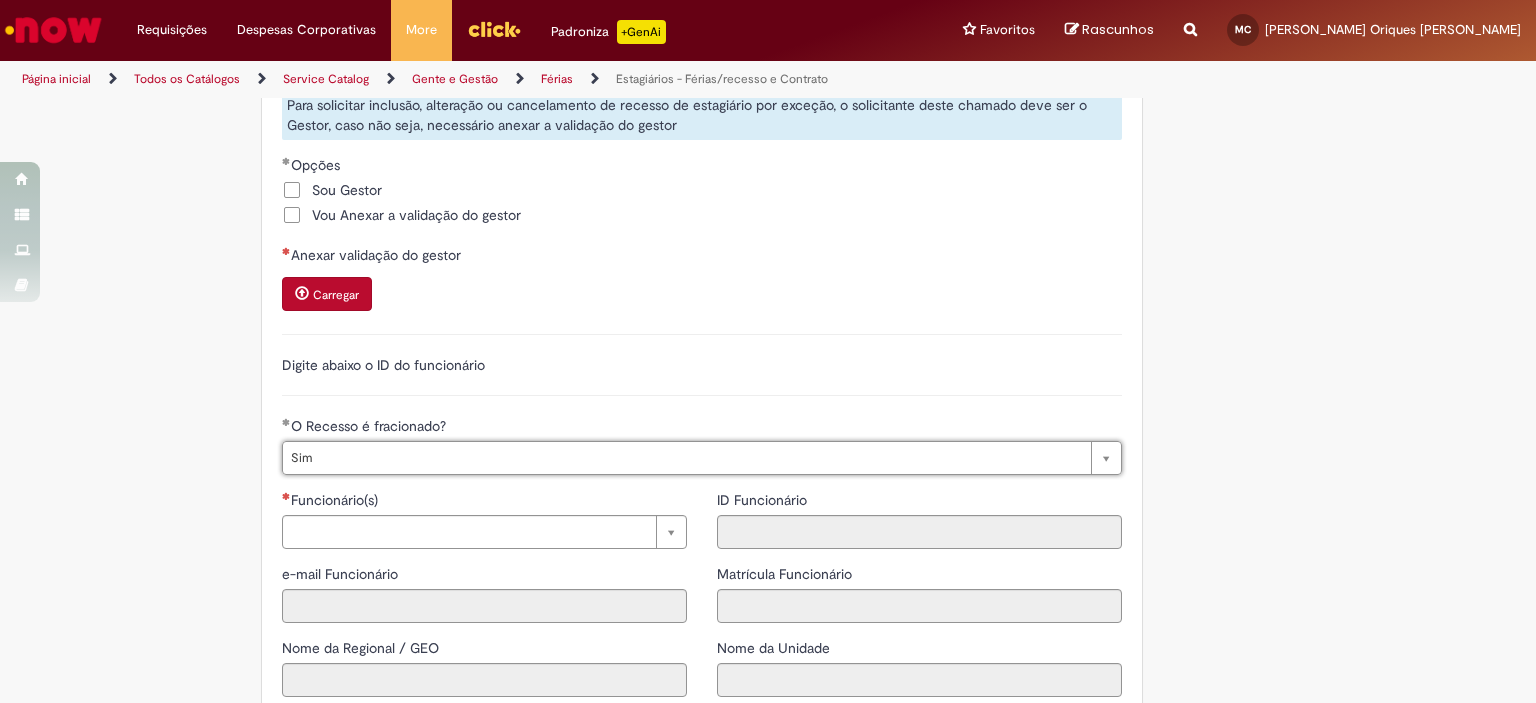 scroll, scrollTop: 1300, scrollLeft: 0, axis: vertical 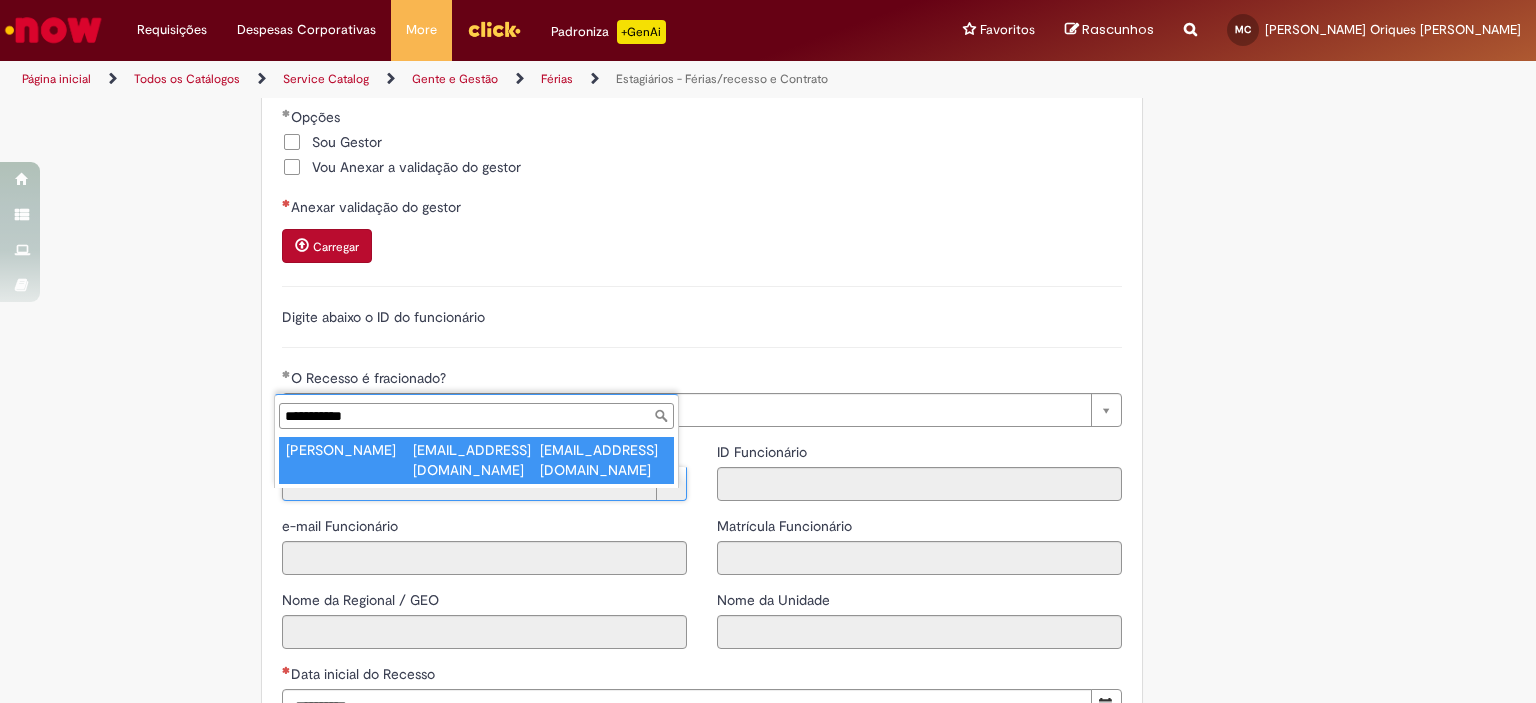 type on "**********" 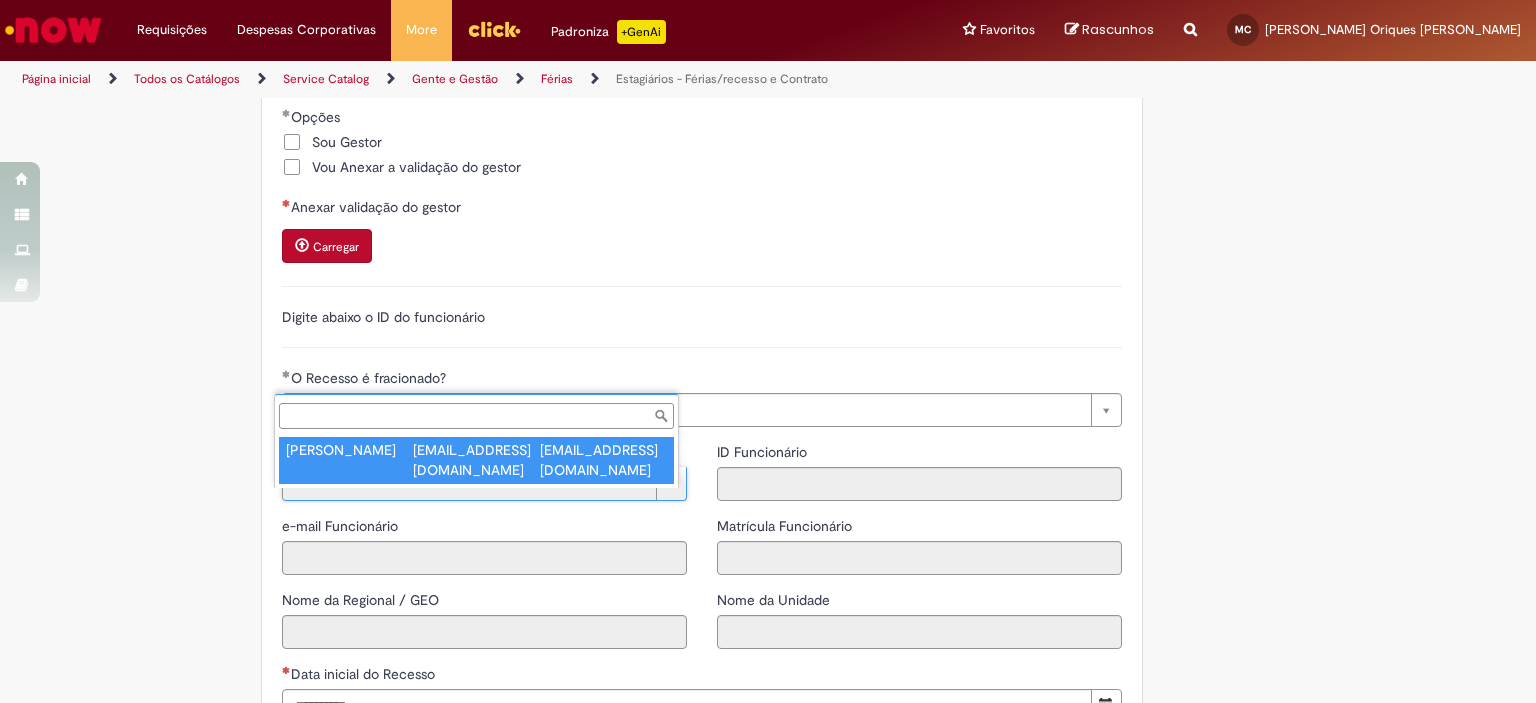 type on "**********" 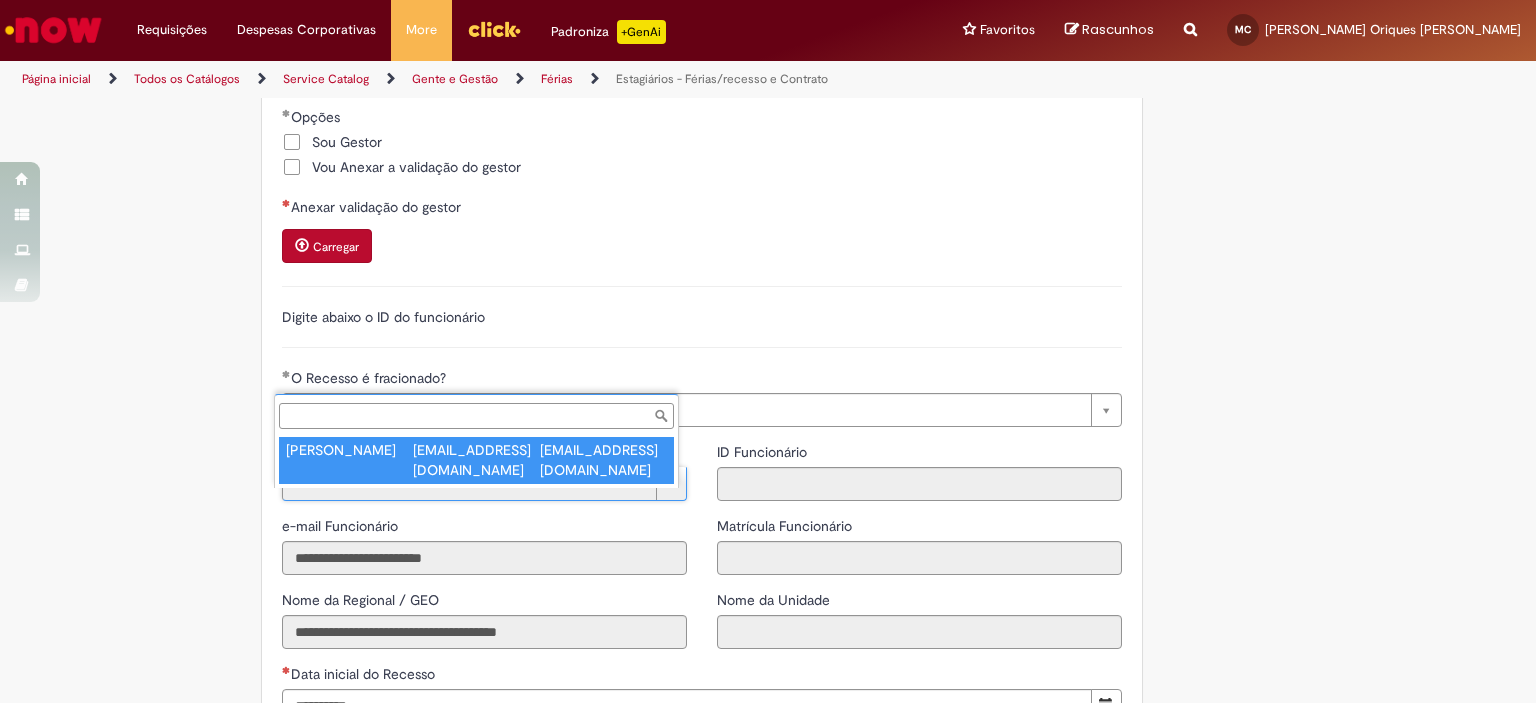 type on "**********" 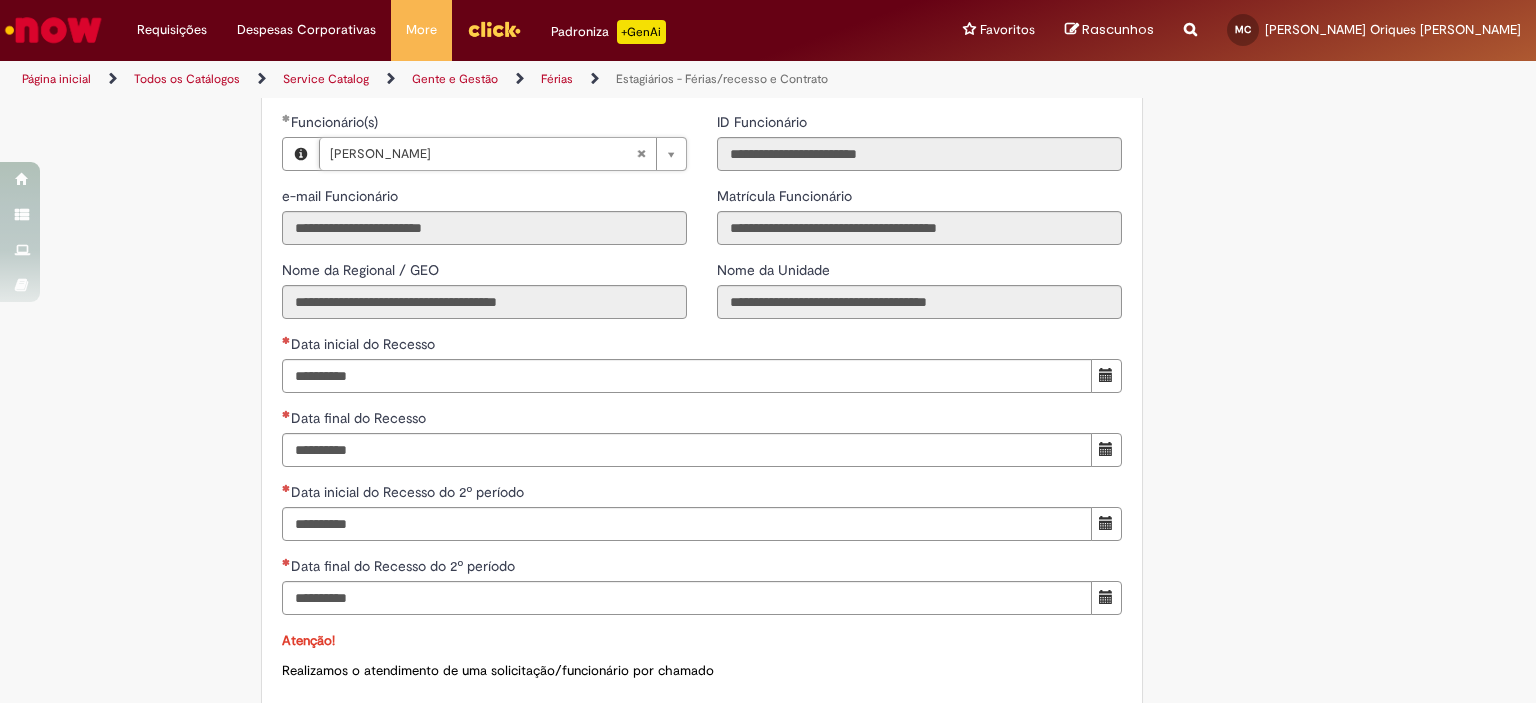 scroll, scrollTop: 1500, scrollLeft: 0, axis: vertical 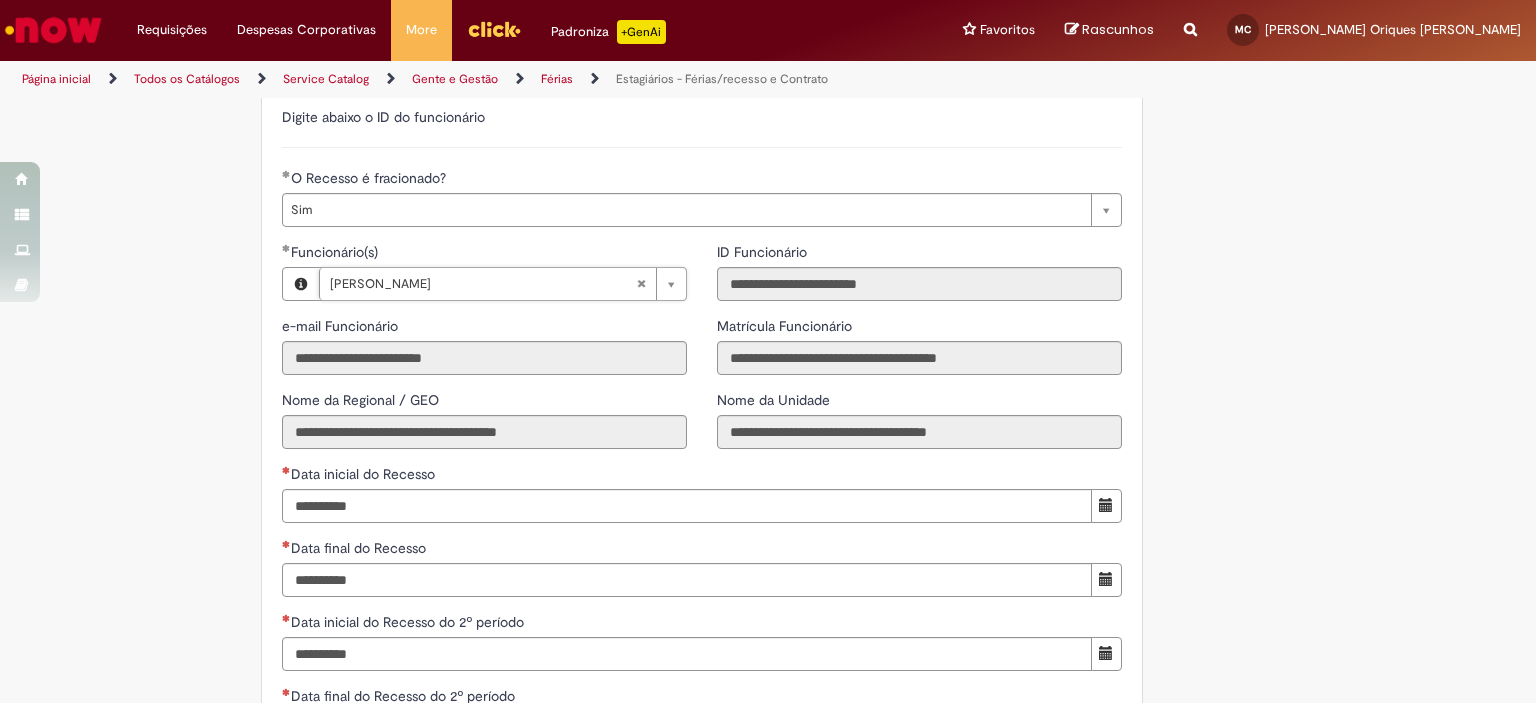 click on "Data inicial do Recesso" at bounding box center (702, 476) 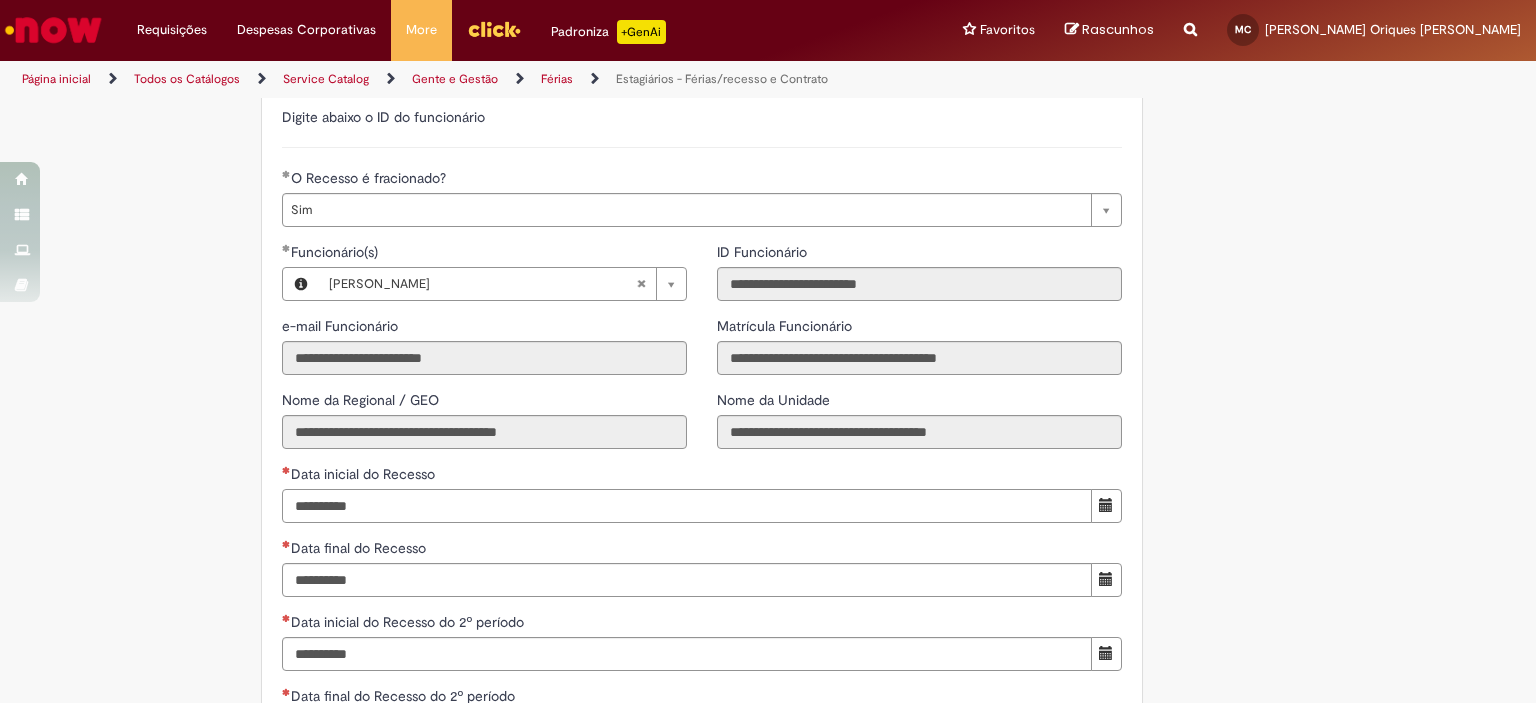 click on "Data inicial do Recesso" at bounding box center [687, 506] 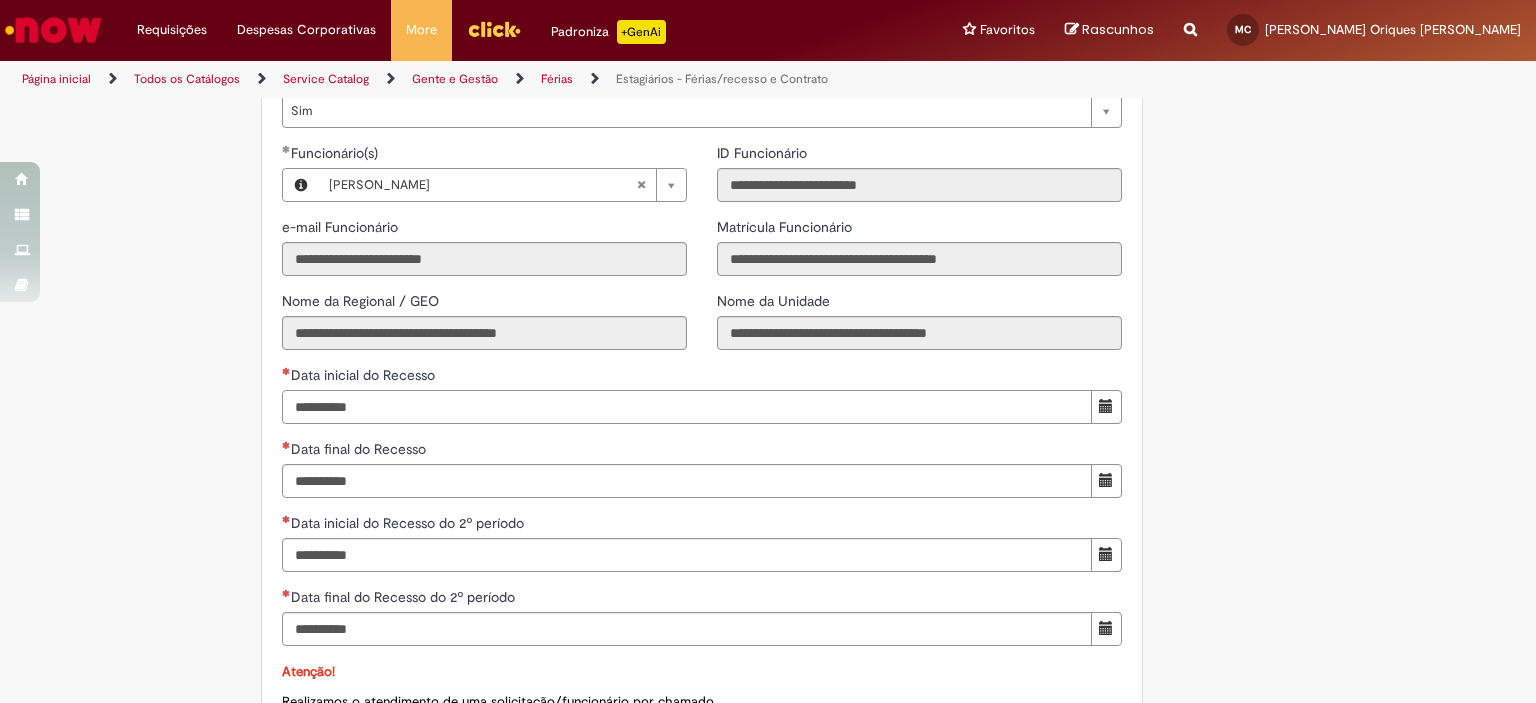 scroll, scrollTop: 1600, scrollLeft: 0, axis: vertical 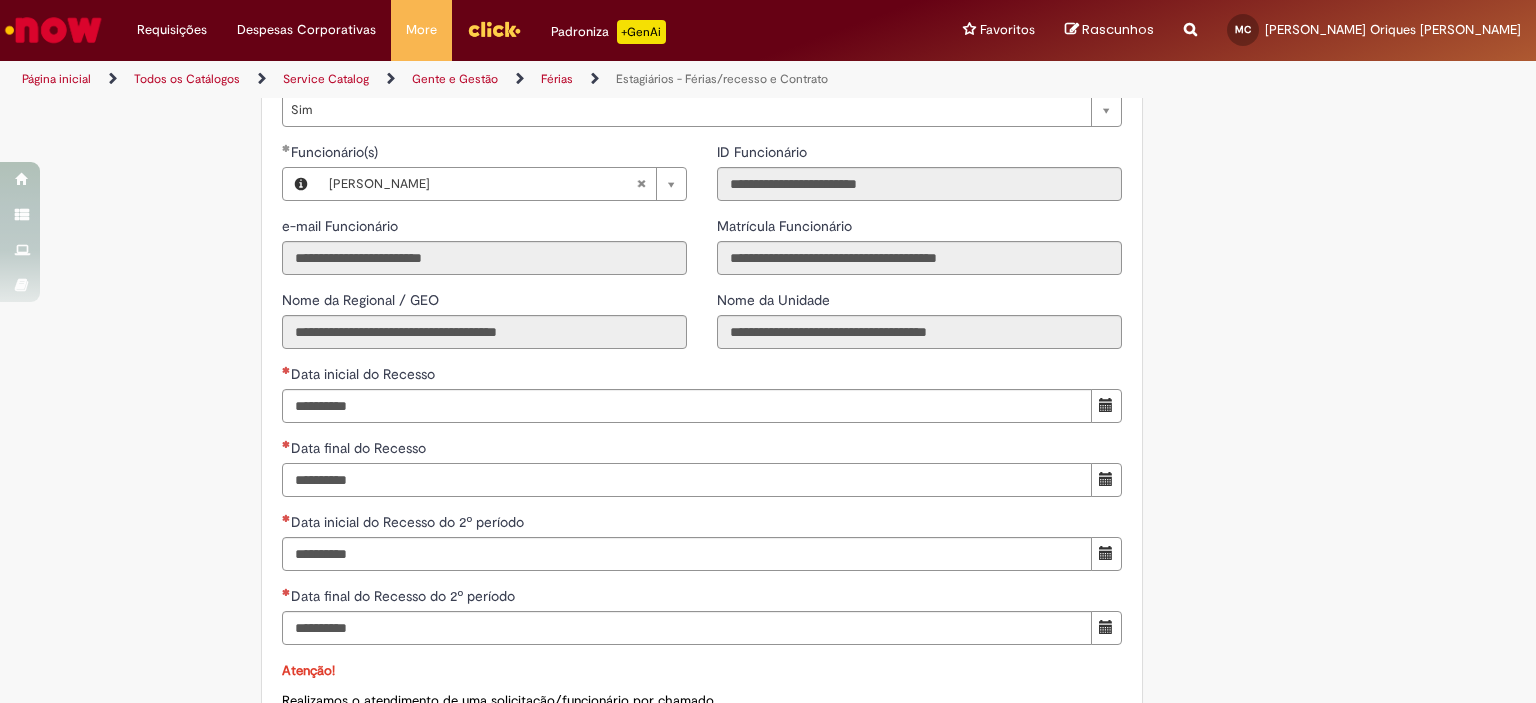 click on "Data final do Recesso" at bounding box center [687, 480] 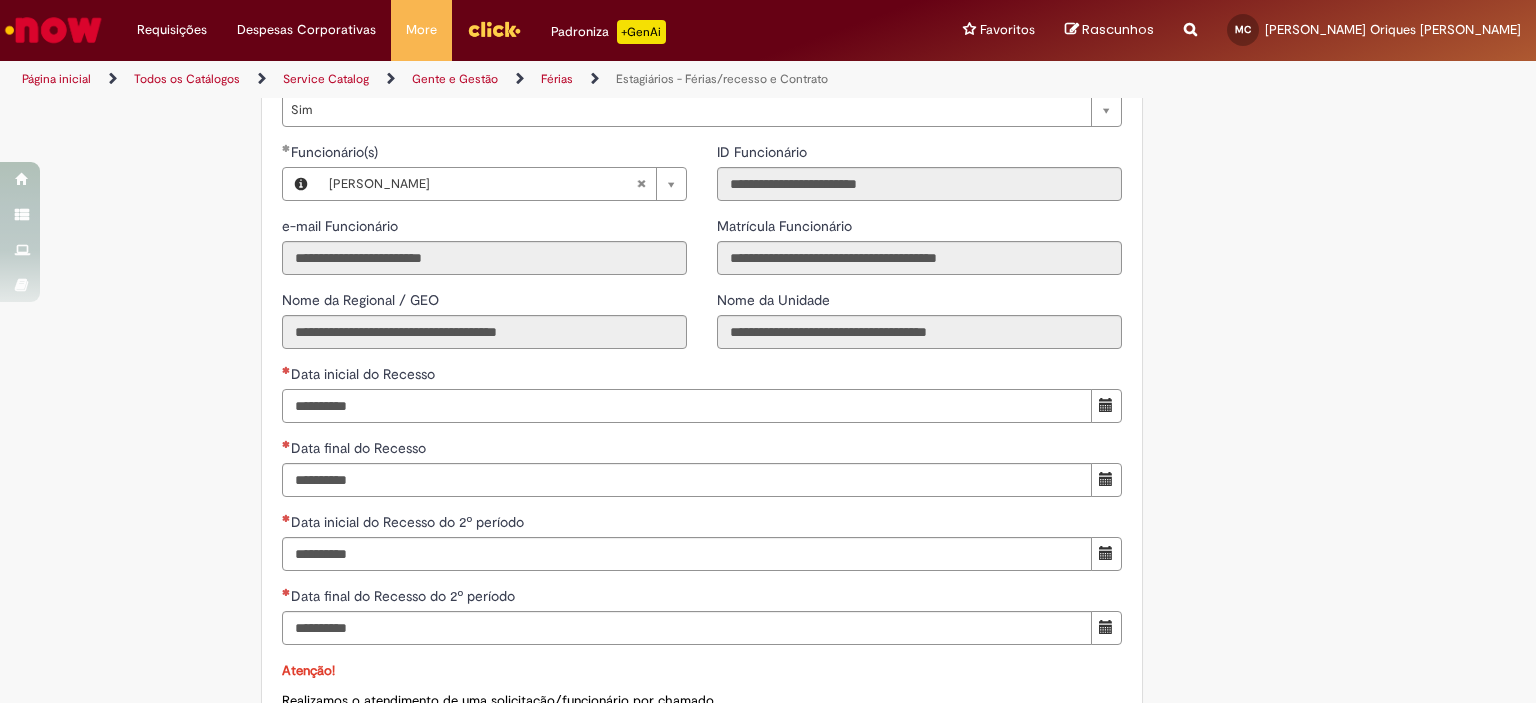 click on "Data inicial do Recesso" at bounding box center [687, 406] 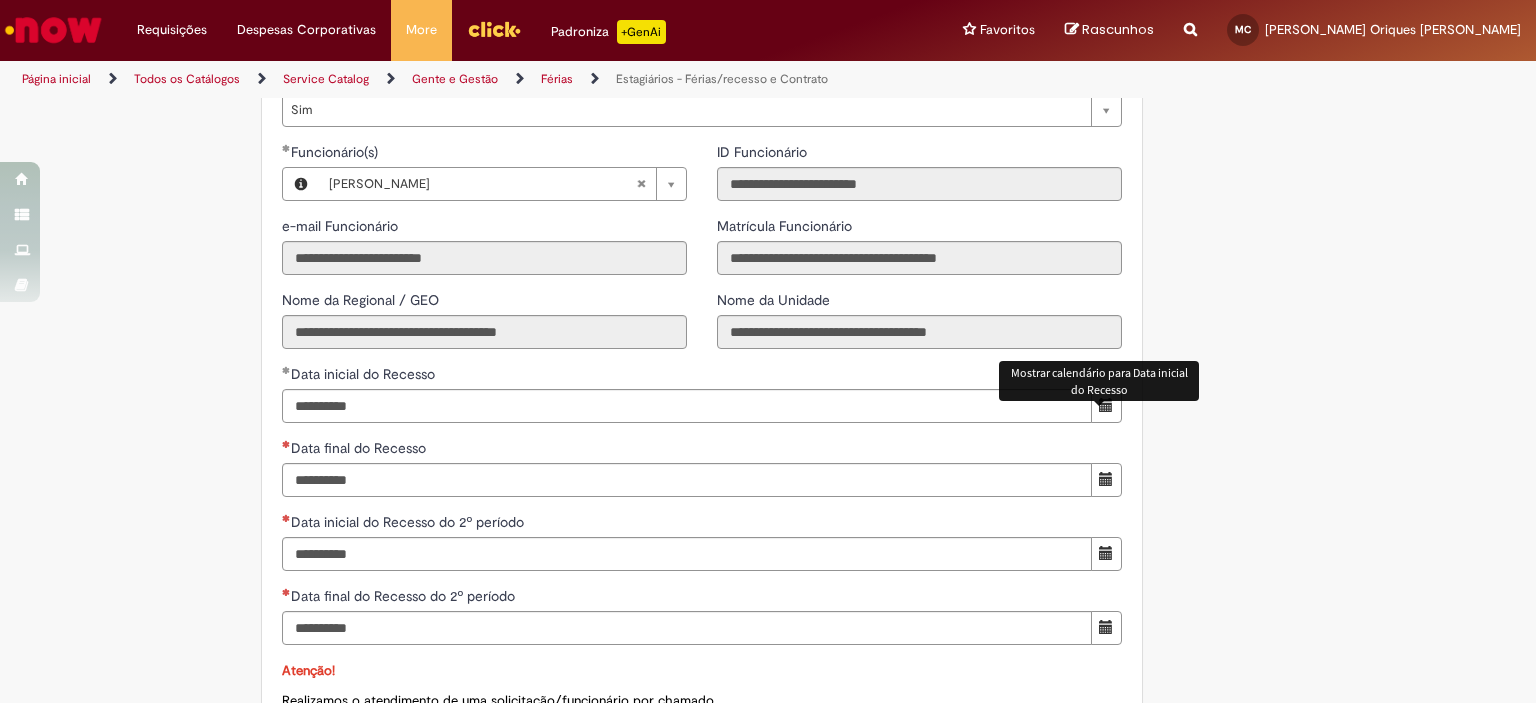 type 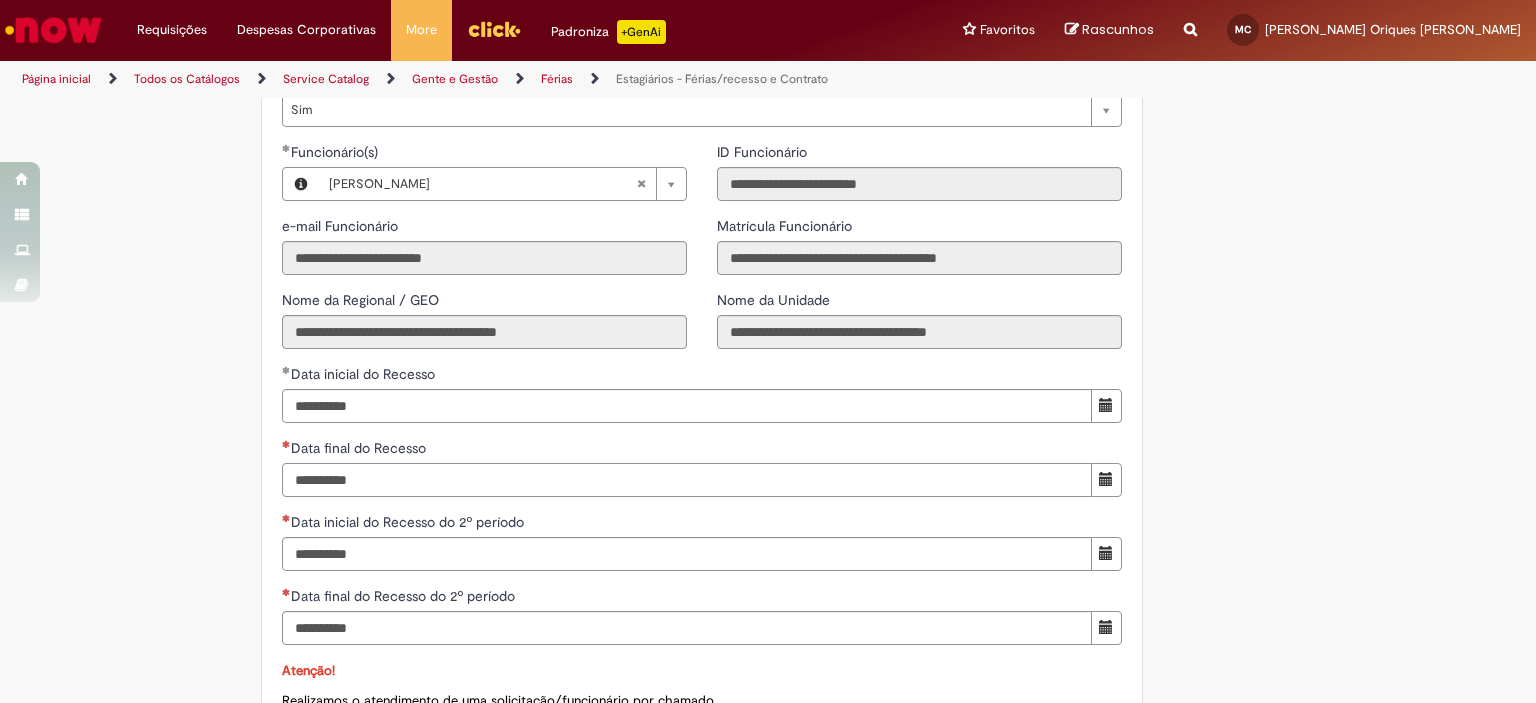 type on "**********" 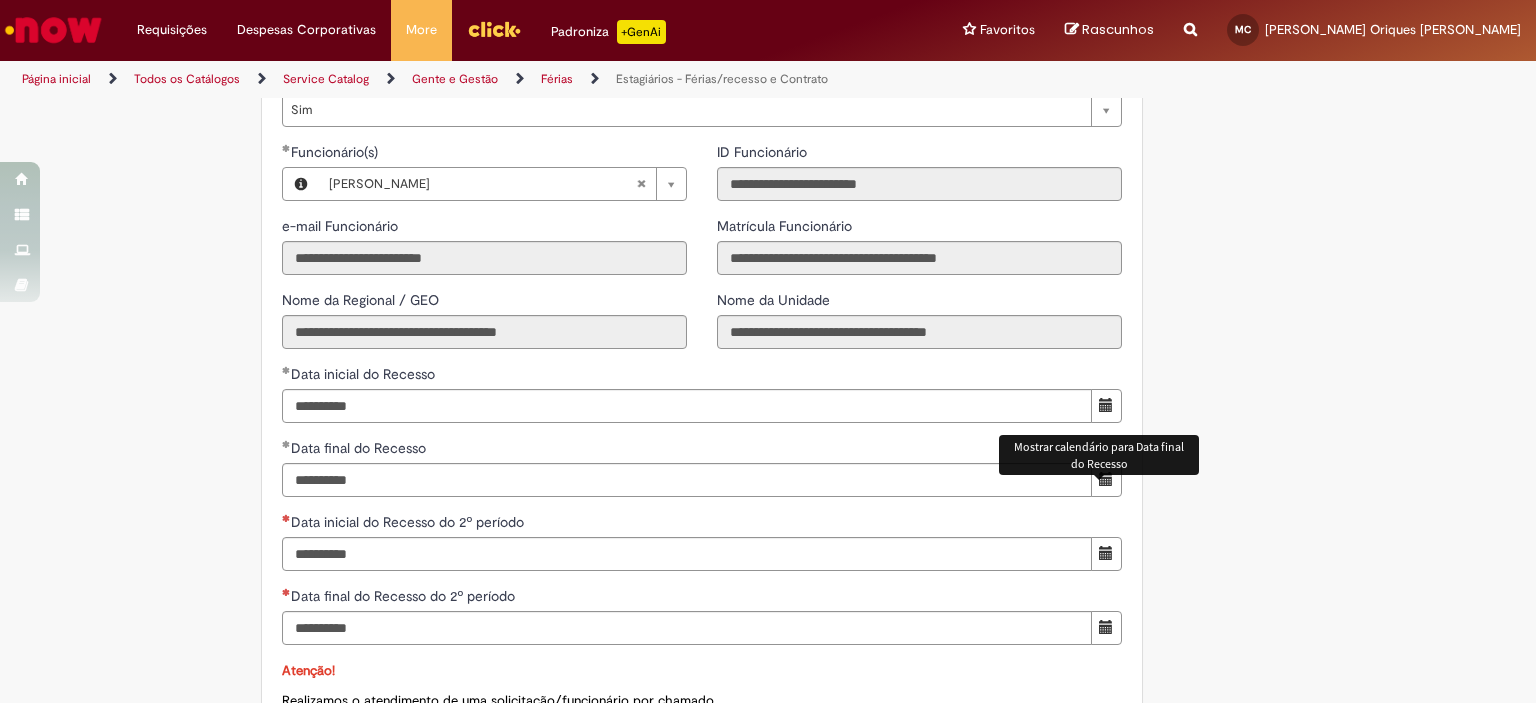 type 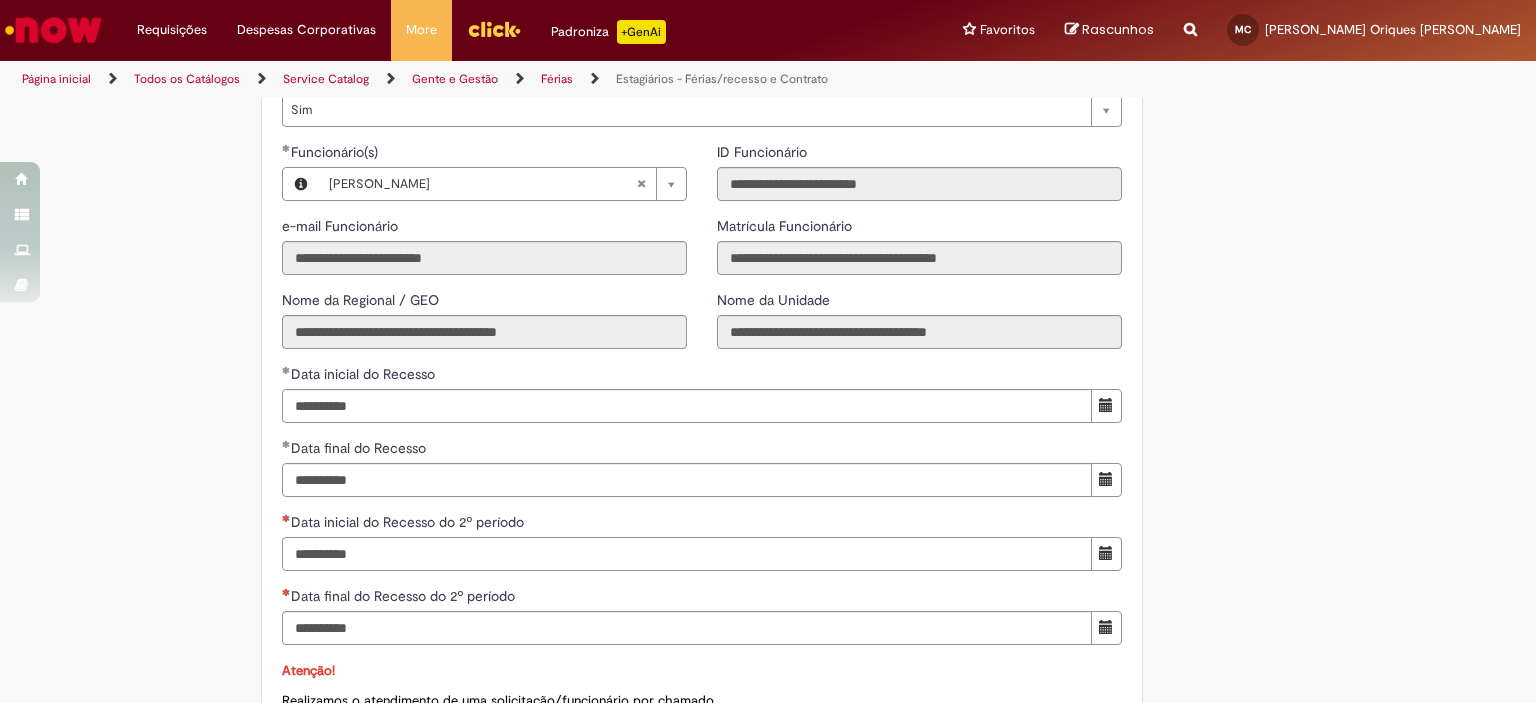 type on "**********" 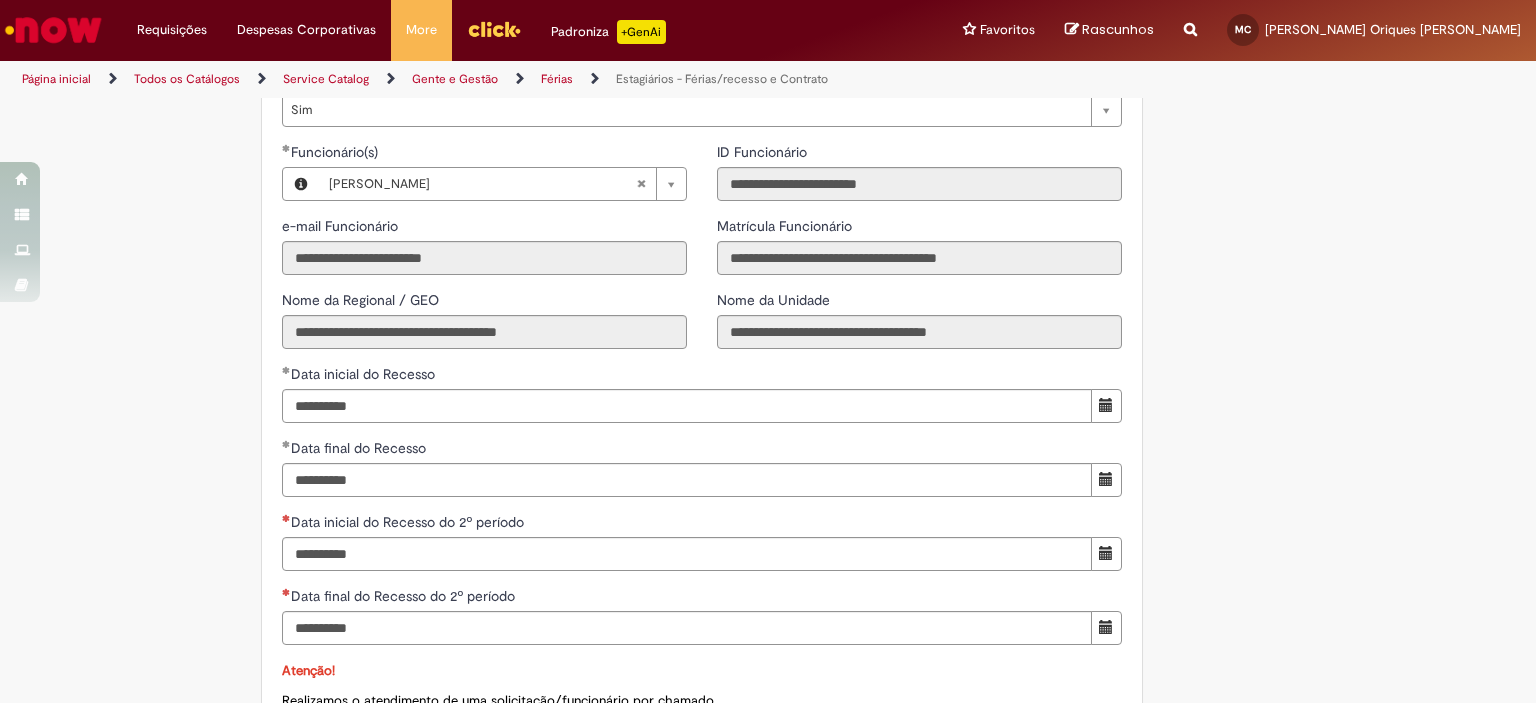 type 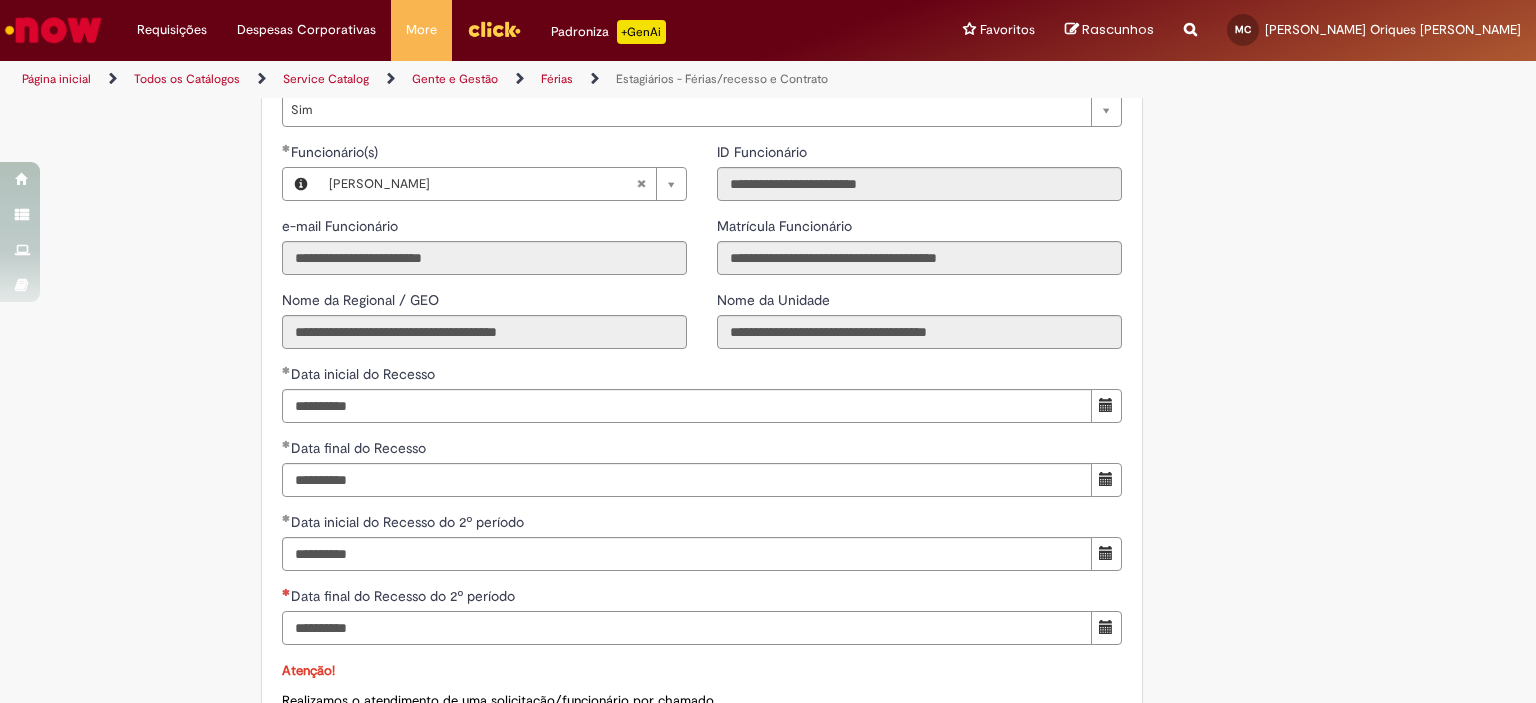 type on "**********" 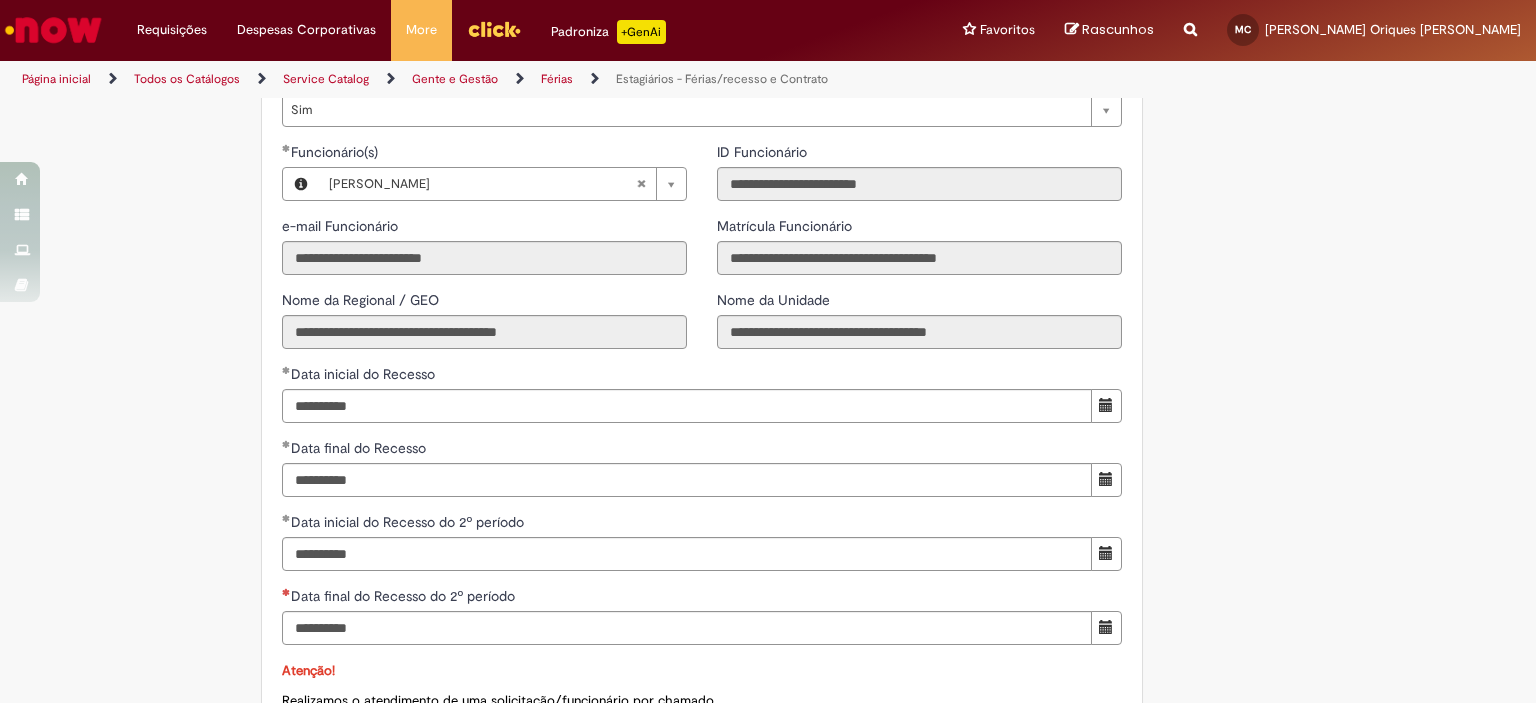 click on "Adicionar a Favoritos
Estagiários - Férias/recesso e Contrato
Oferta destinada para inclusões/exceções/cancelamentos de recesso de estagiários e para prorrogações de contratos de estagiários.
Use essa oferta para solicitar a prorrogação de um contrato de estagiário (postergar a data final) e para alterar/incluir/cancelar recesso (recesso é conhecido como “férias”) de estagiário.
⚠   ATENÇÃO!!!!   ⚠
Recesso:
O recesso só pode ser solicitado das seguintes formas:
30 dias corridos (ou 15+15) para contratos de 1 ano ou mais
15 dias corridos para contratos inferiores a 1 ano.
Ao solicitar o recesso fracionado (15+15) já informar as duas datas de início, respeitando que os dias sejam gozados antes da data término do contrato! Ambas as datas devem estar no e-mail de aprovação do gerente.
Prorrogação Contrato:
**" at bounding box center [768, -193] 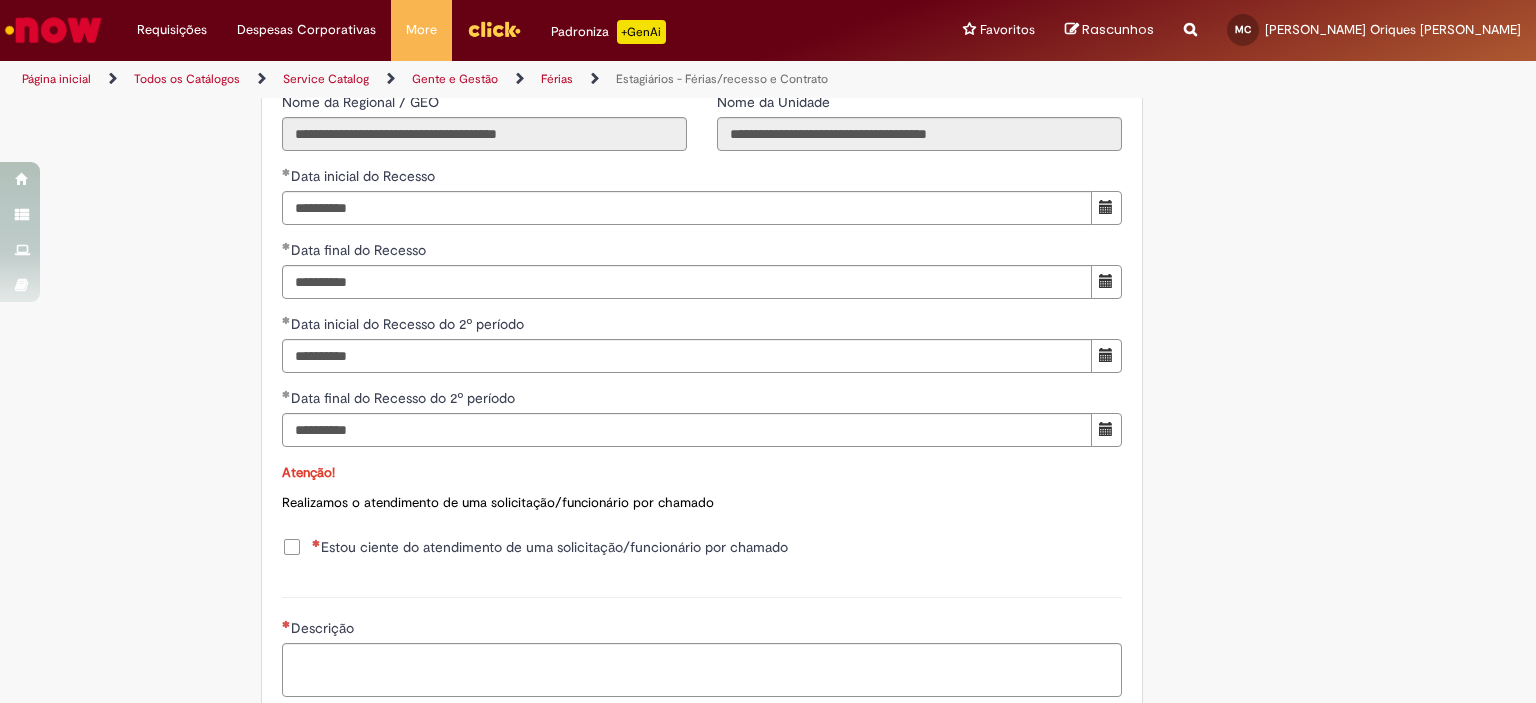 scroll, scrollTop: 1800, scrollLeft: 0, axis: vertical 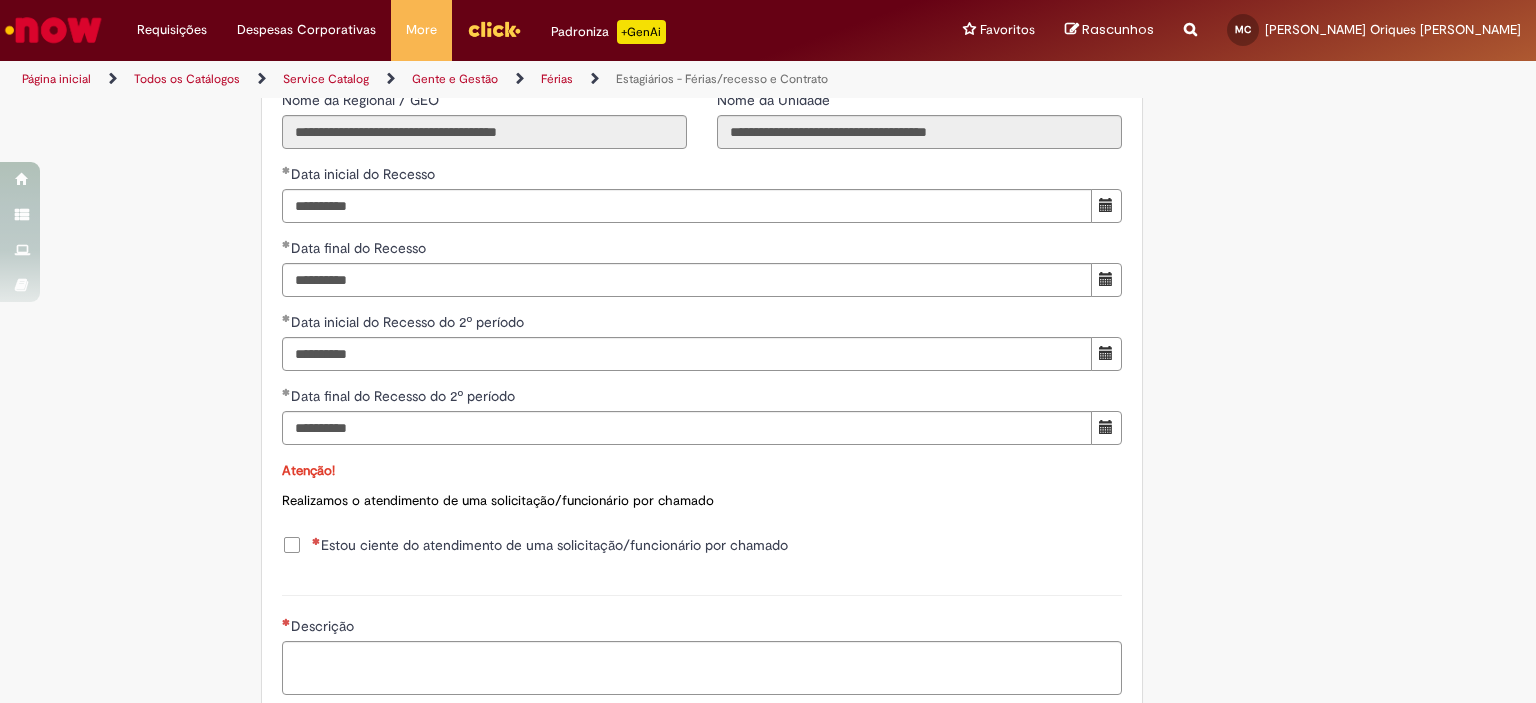 click on "Estou ciente do atendimento de uma solicitação/funcionário por chamado" at bounding box center [550, 545] 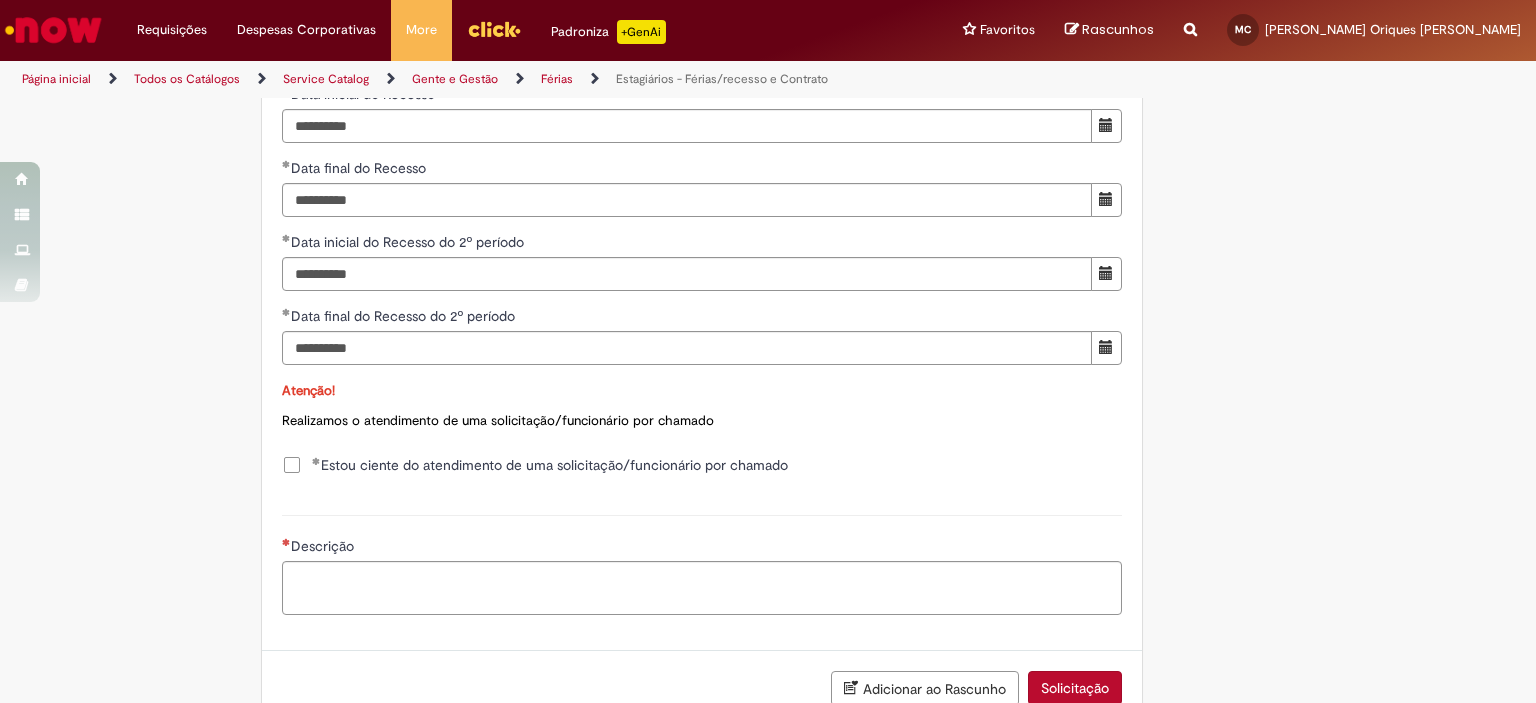 scroll, scrollTop: 2000, scrollLeft: 0, axis: vertical 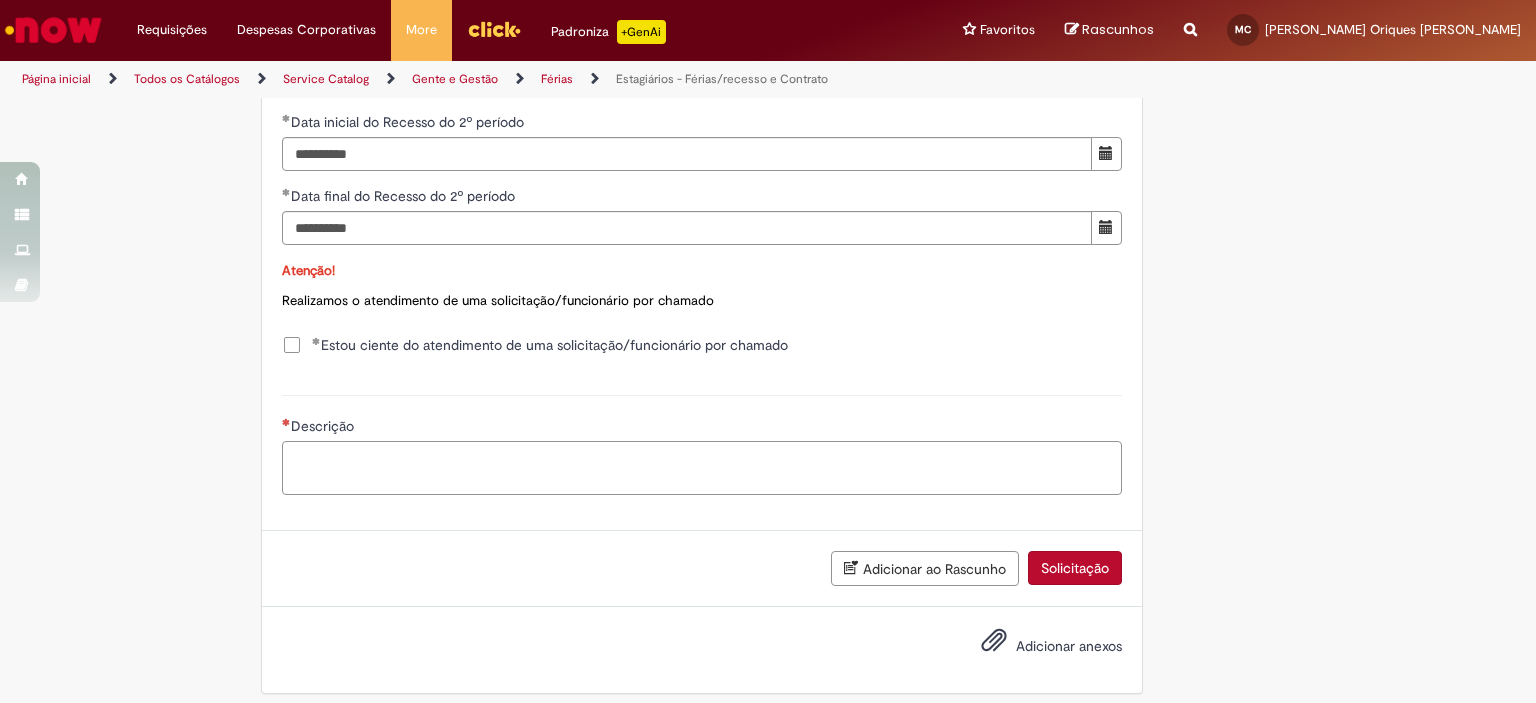 click on "Descrição" at bounding box center [702, 468] 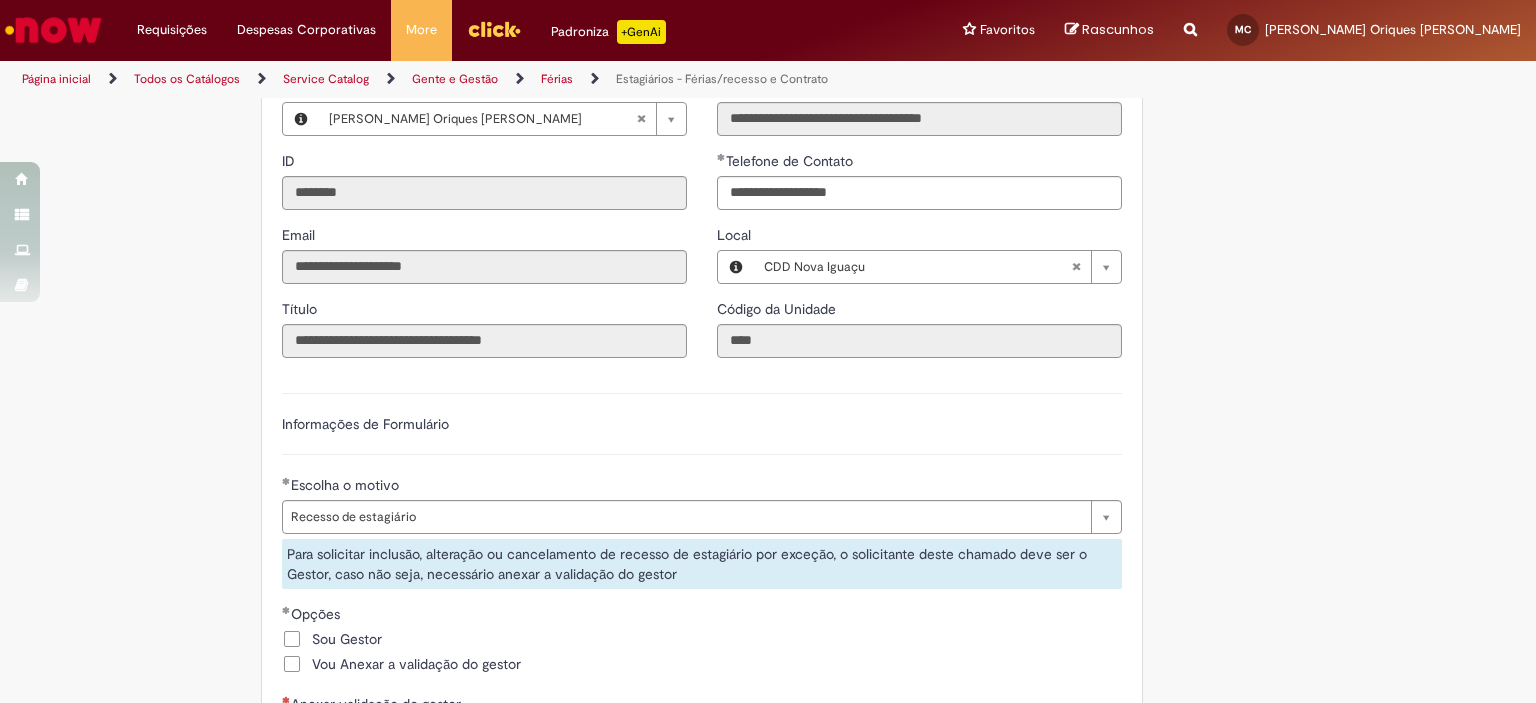 scroll, scrollTop: 1000, scrollLeft: 0, axis: vertical 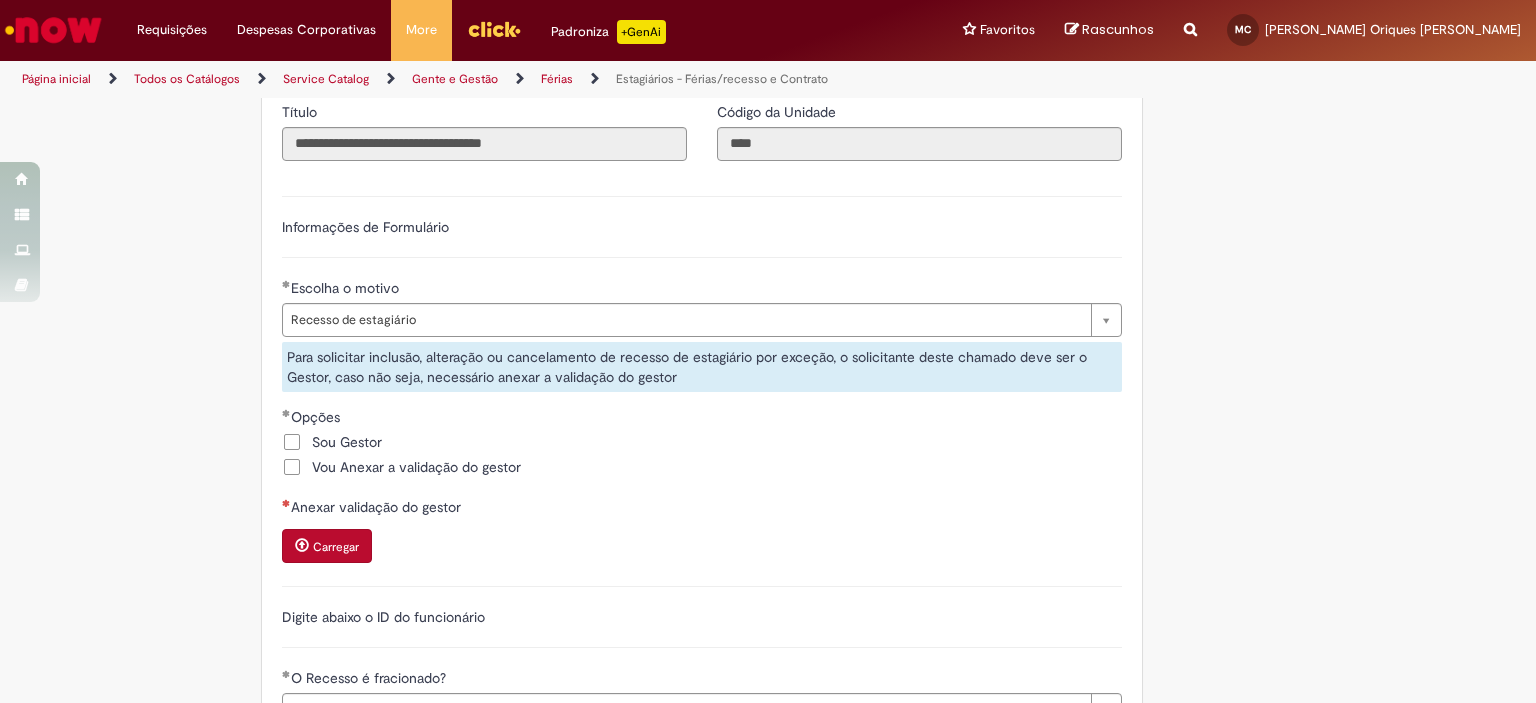 type on "**********" 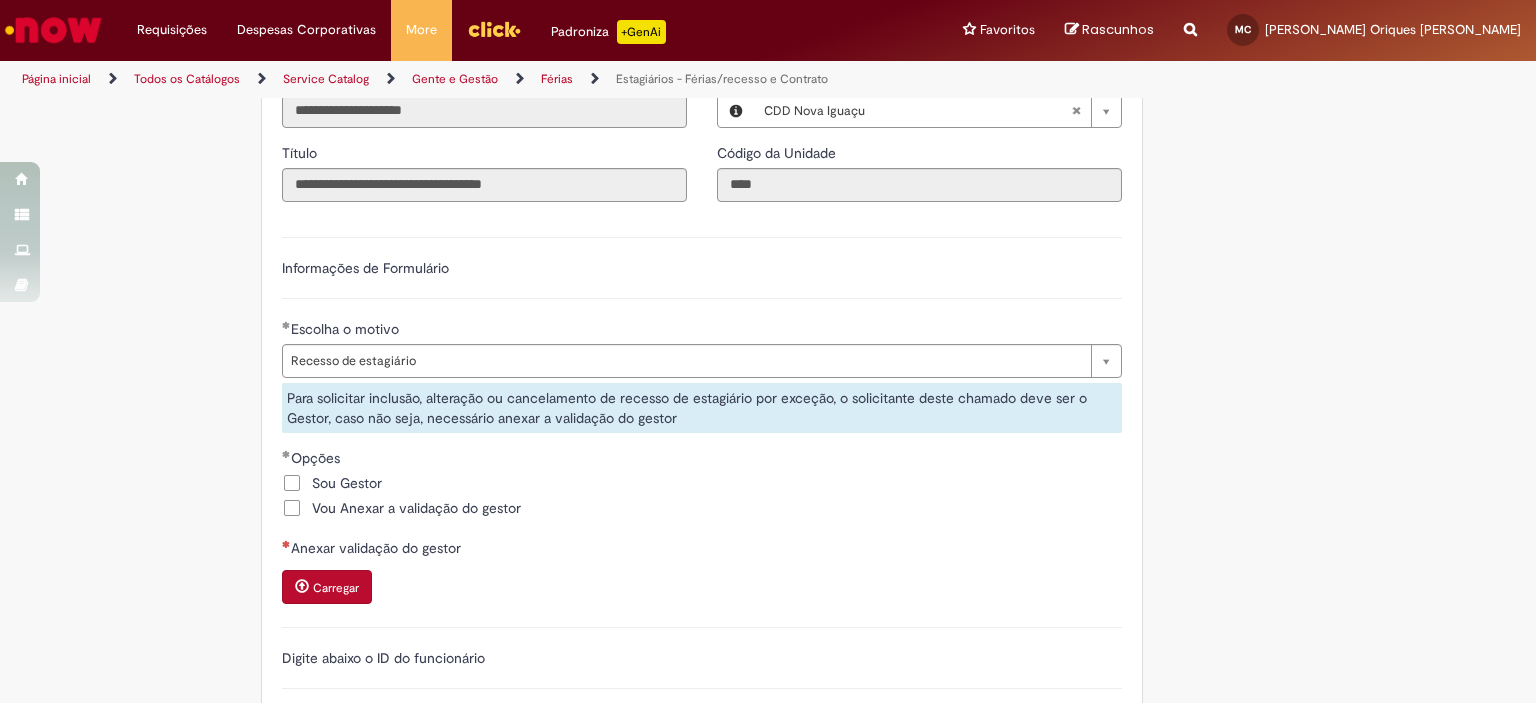 scroll, scrollTop: 1130, scrollLeft: 0, axis: vertical 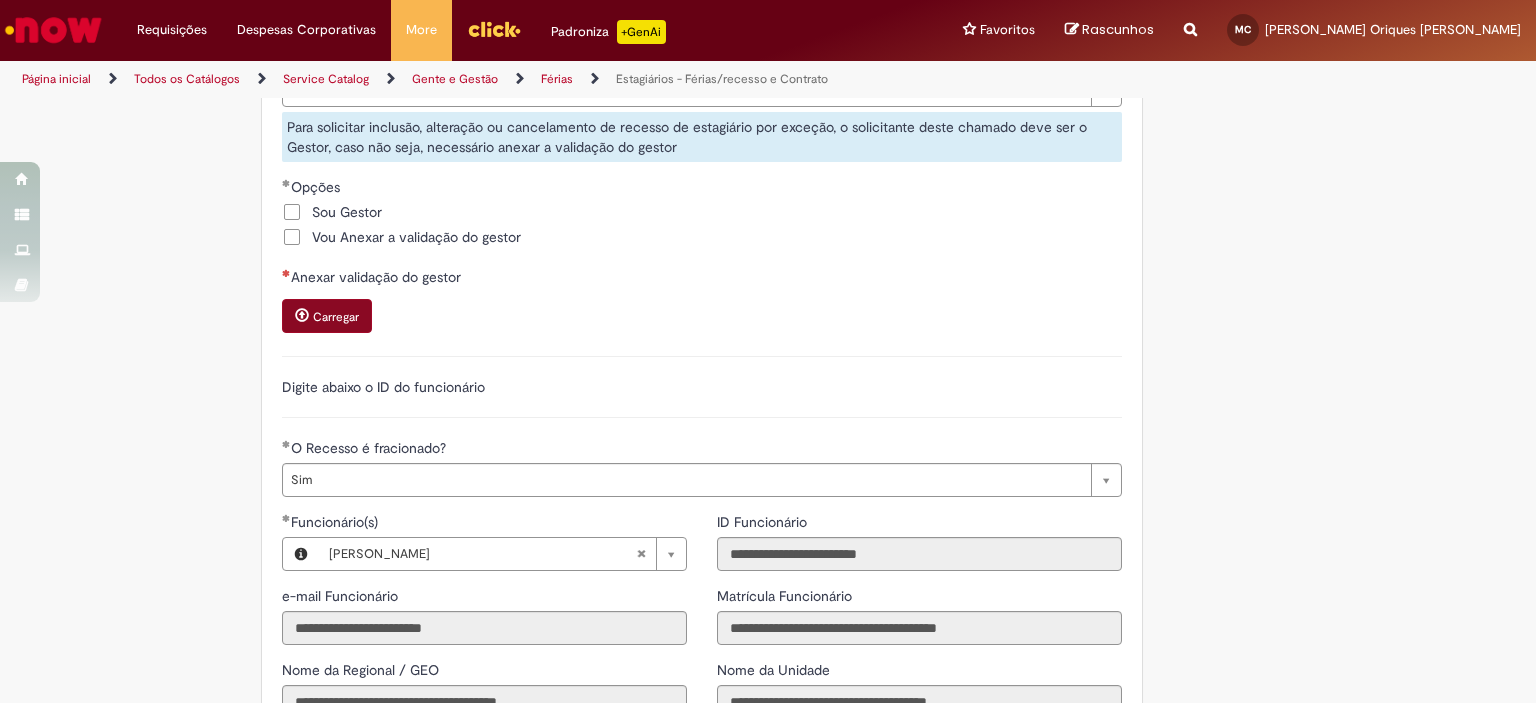 click on "Carregar" at bounding box center [329, 318] 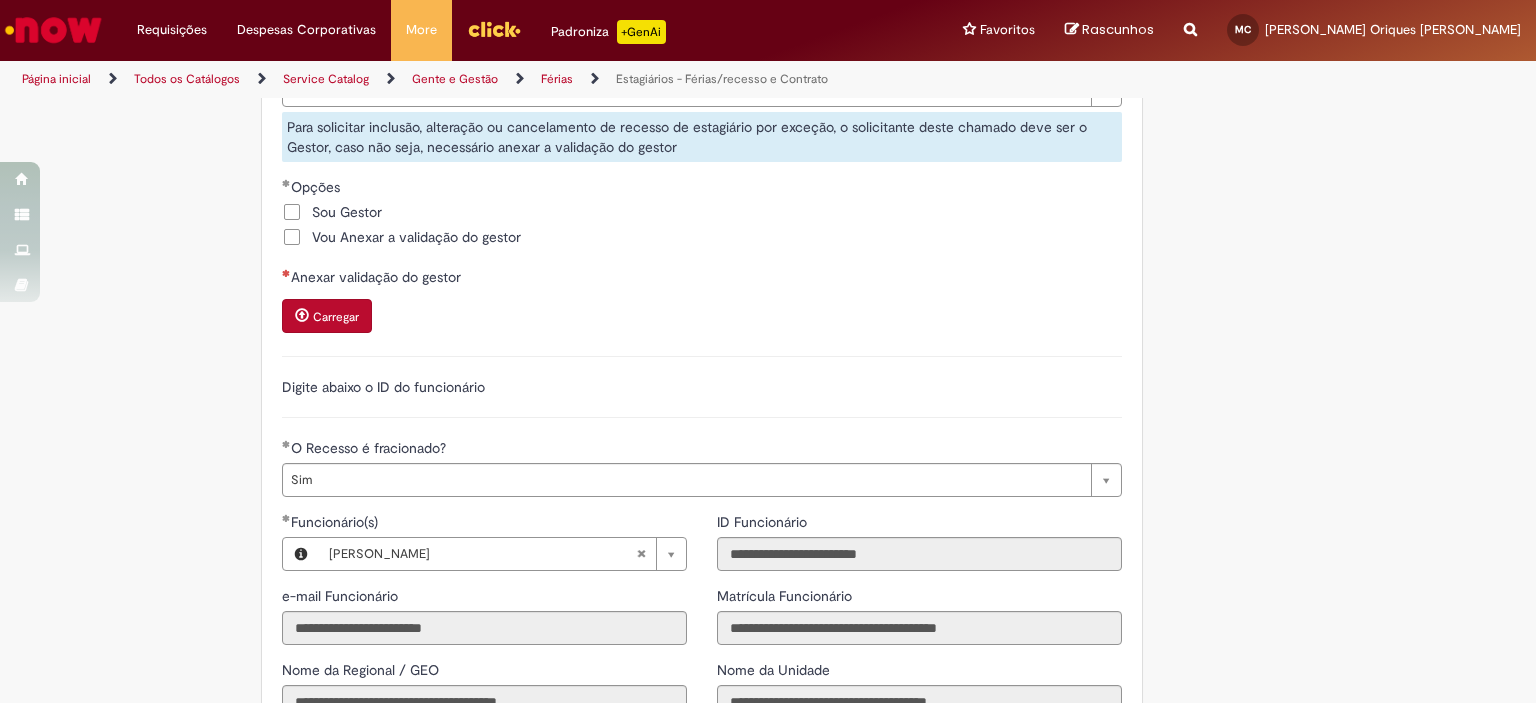 click on "Carregar" at bounding box center (336, 317) 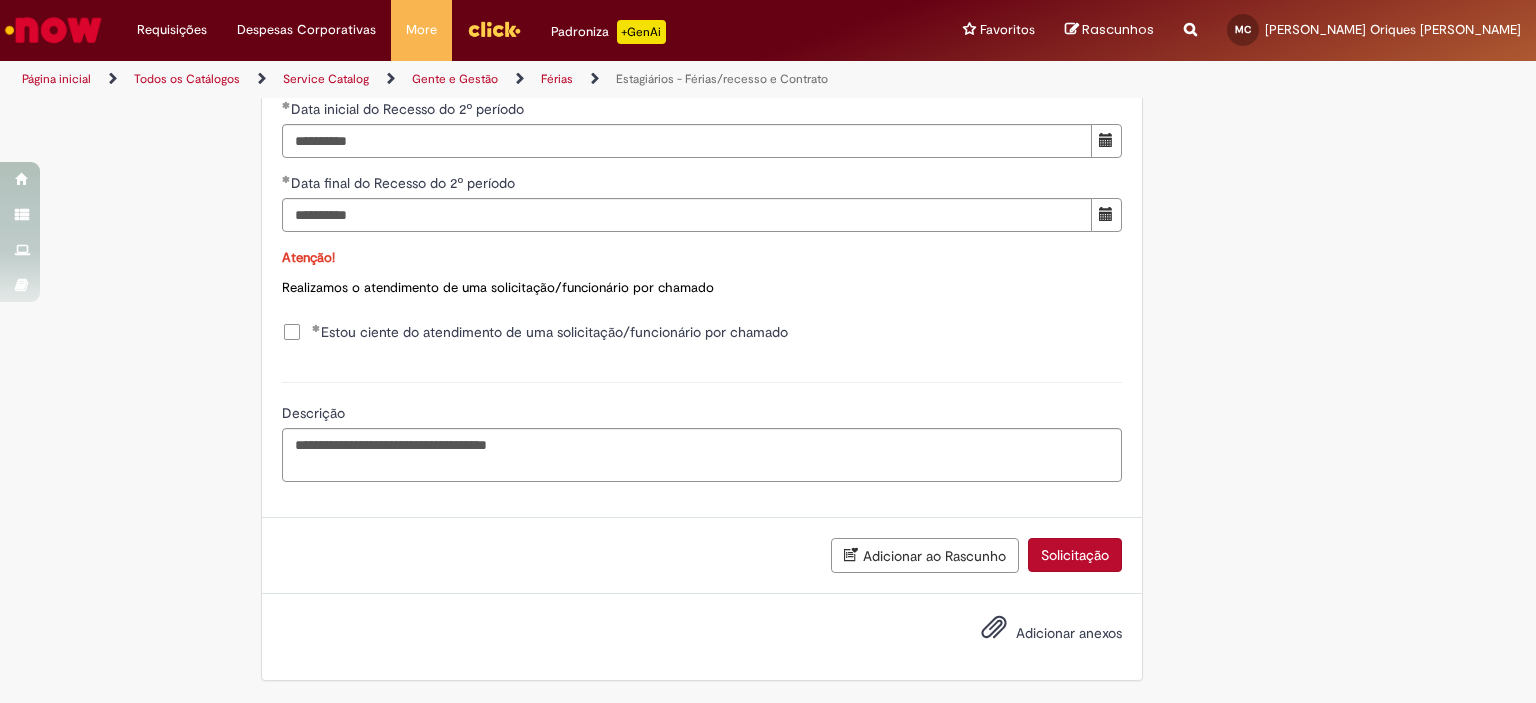click on "Solicitação" at bounding box center [1075, 555] 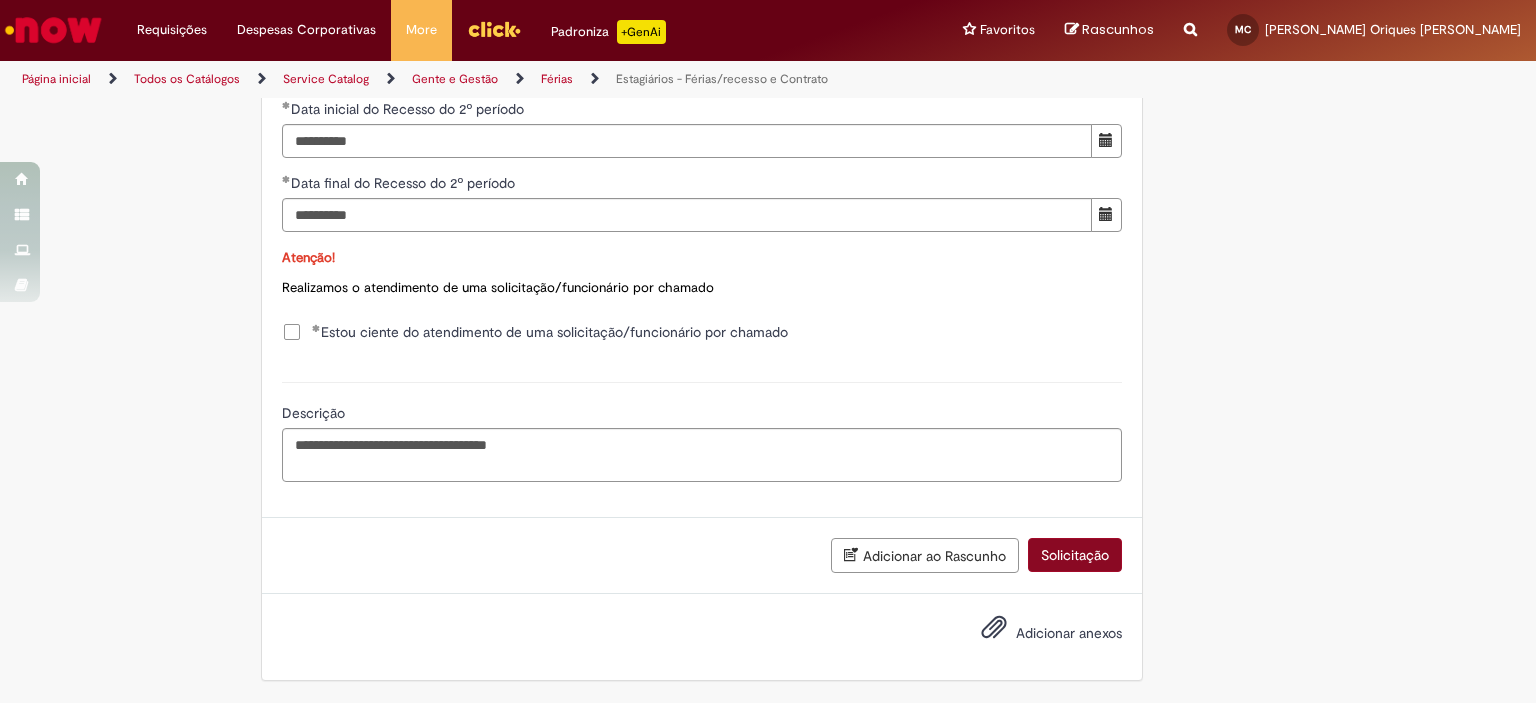 scroll, scrollTop: 2004, scrollLeft: 0, axis: vertical 